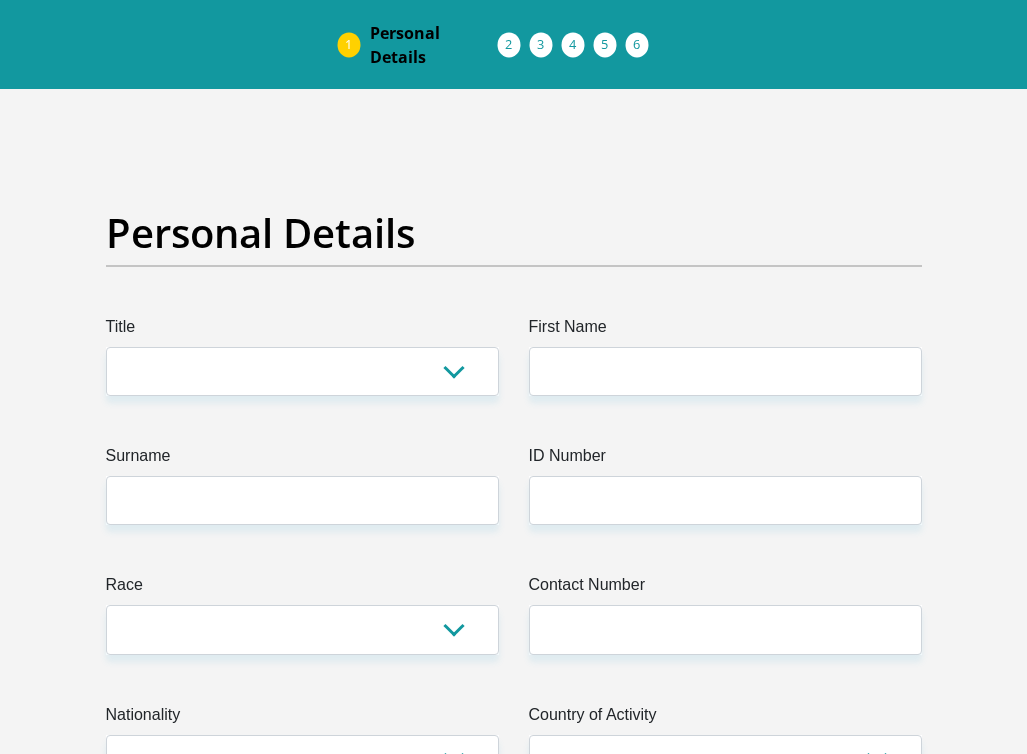 scroll, scrollTop: 243, scrollLeft: 0, axis: vertical 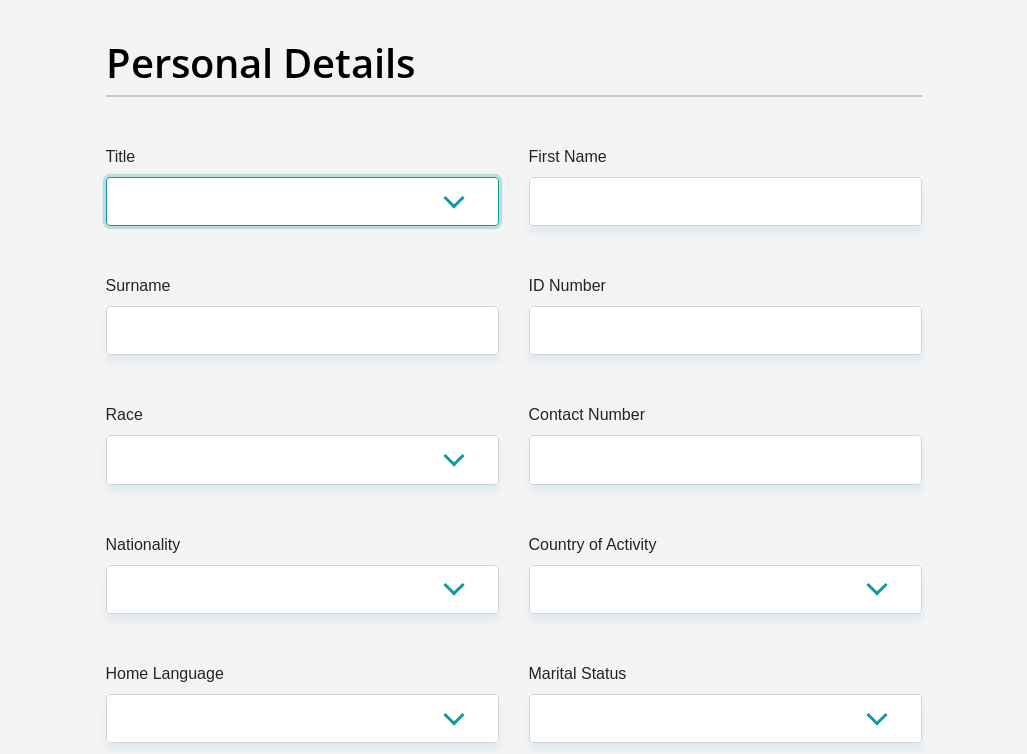 click on "Mr
Ms
Mrs
Dr
[PERSON_NAME]" at bounding box center [302, 201] 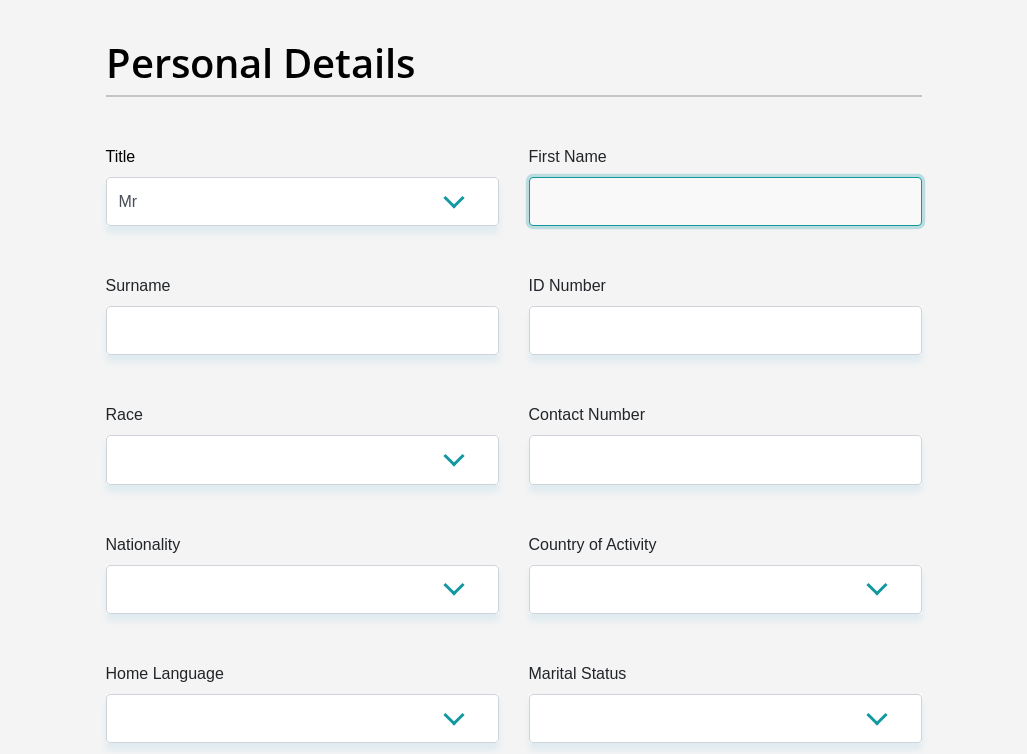 click on "First Name" at bounding box center (725, 201) 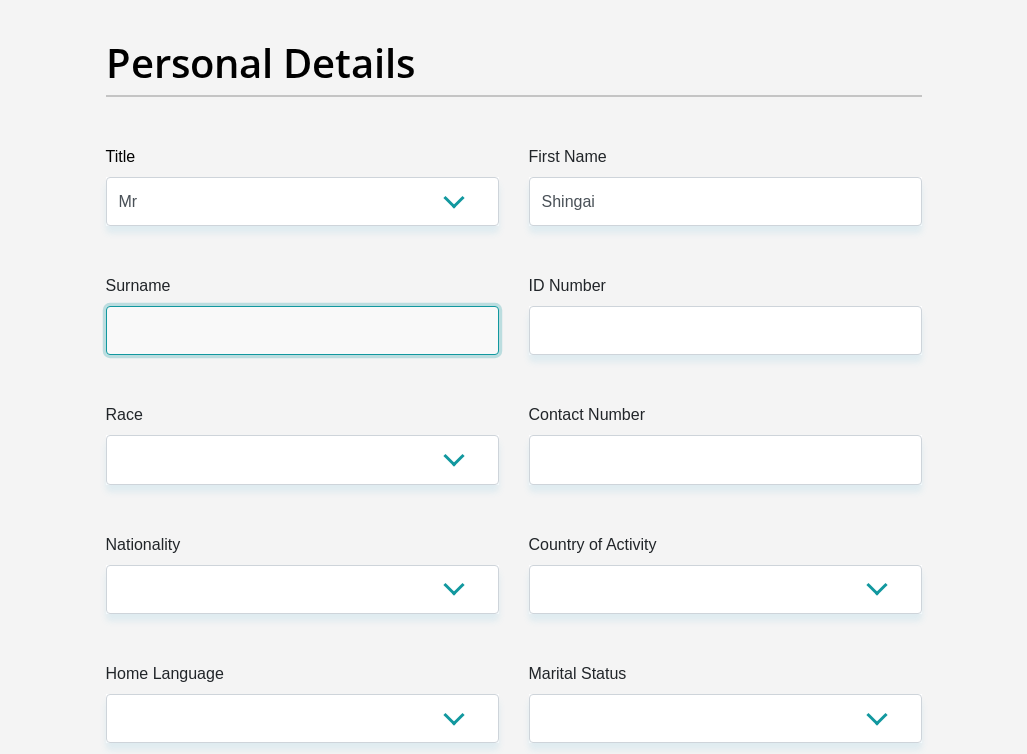type on "Mushonga" 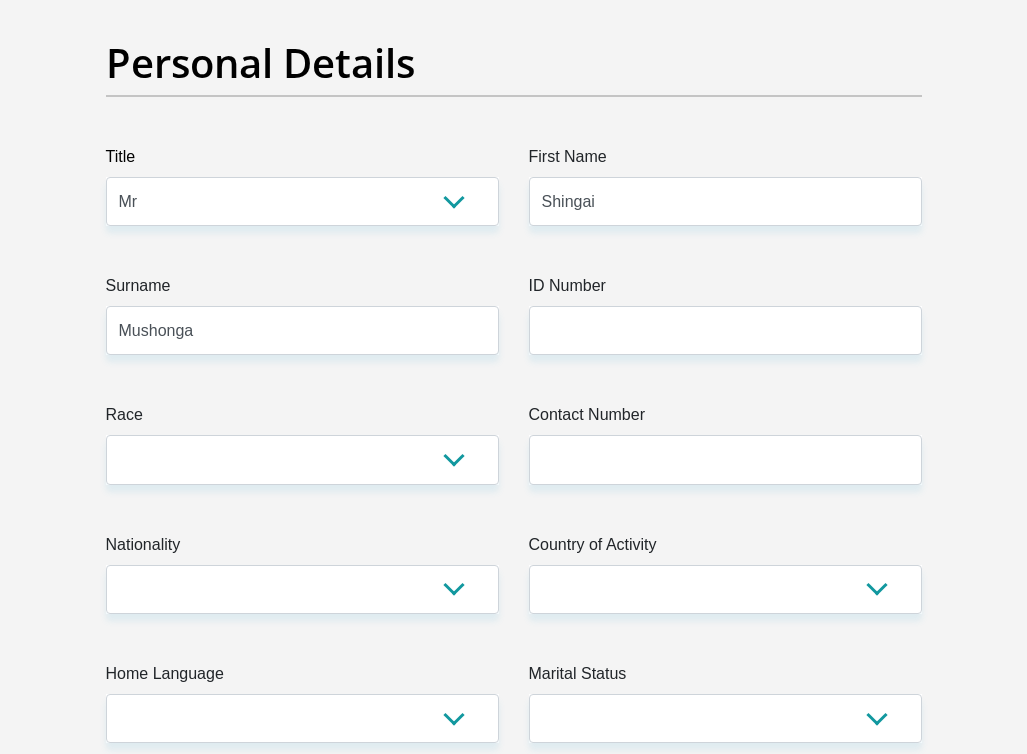 type on "0620565896" 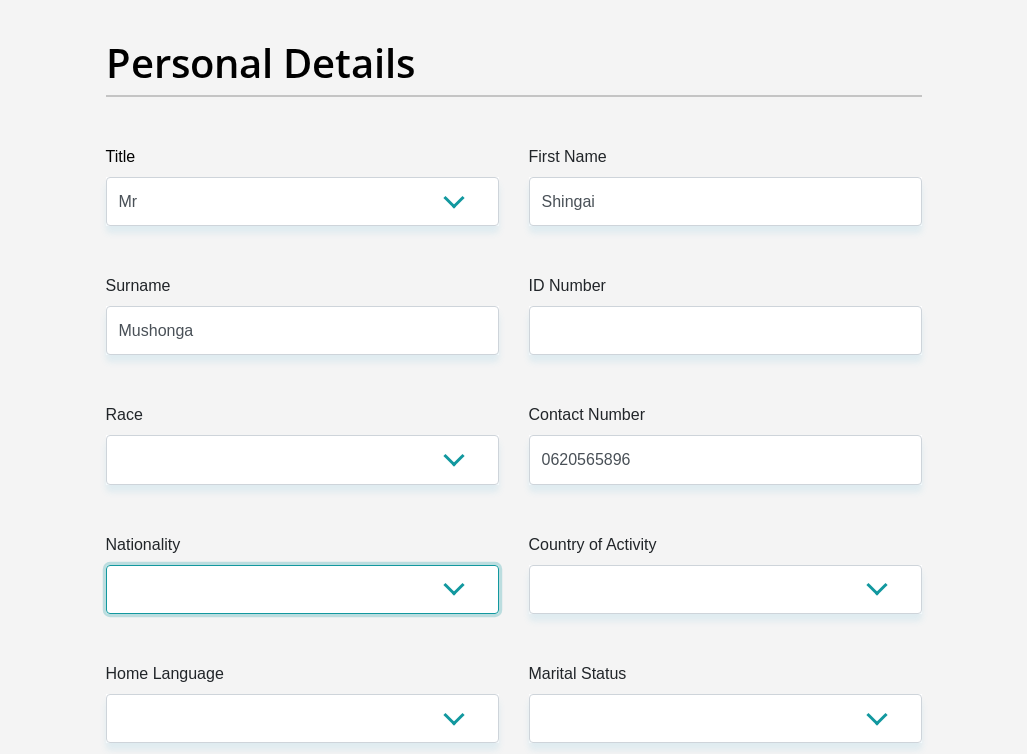 select on "ZAF" 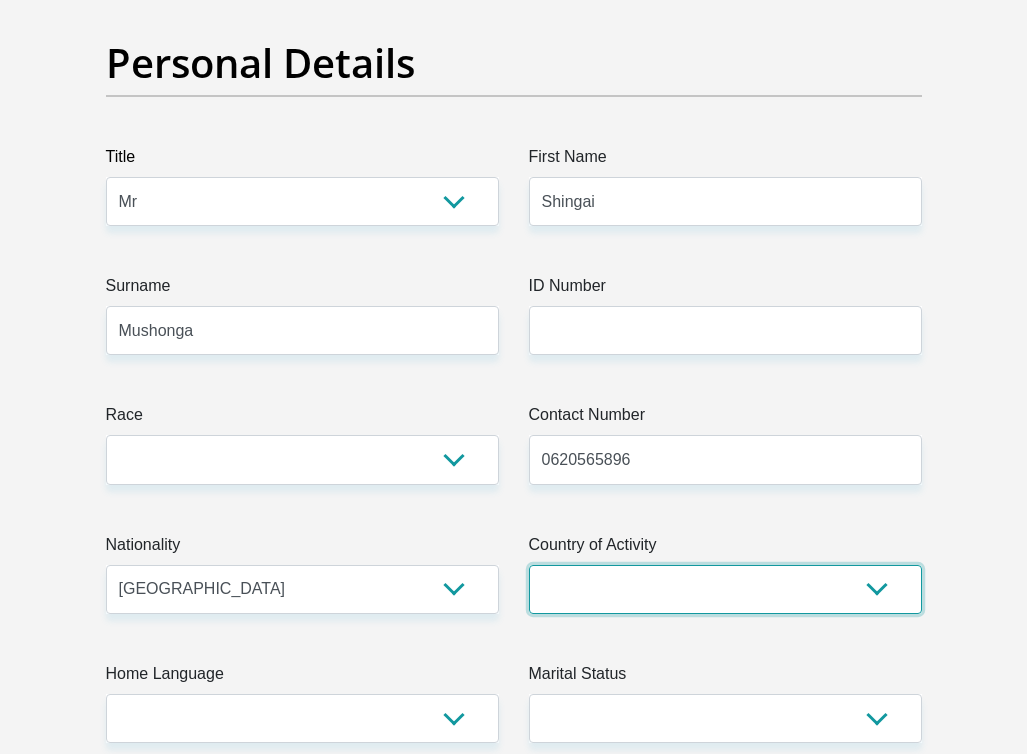 select on "ZAF" 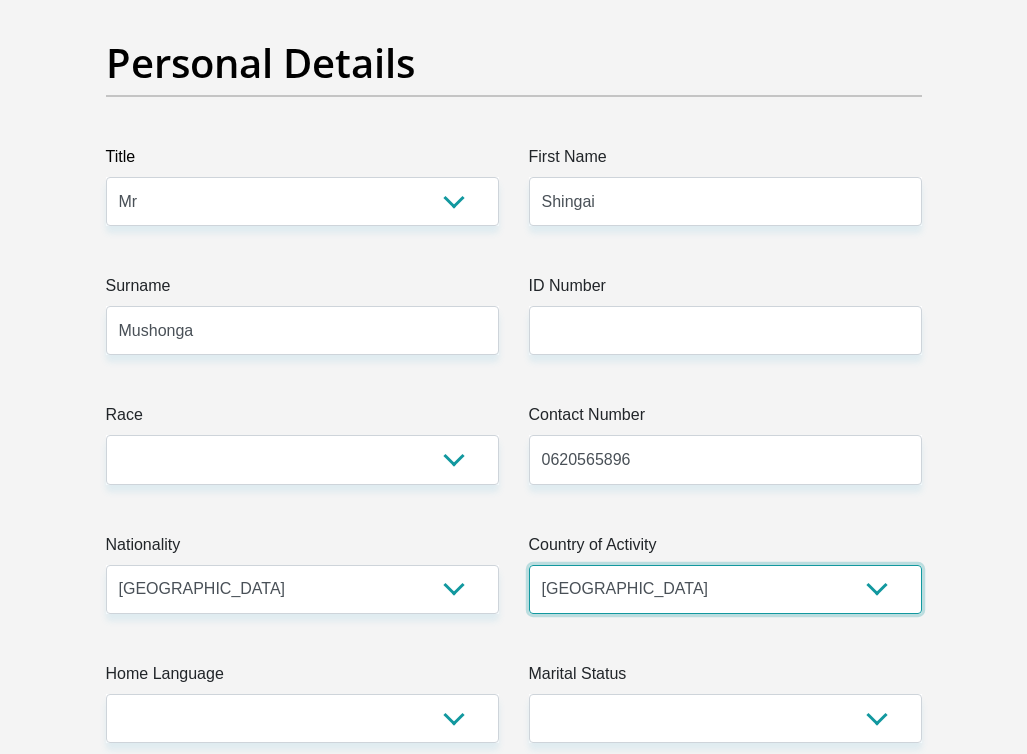type on "8a [GEOGRAPHIC_DATA]" 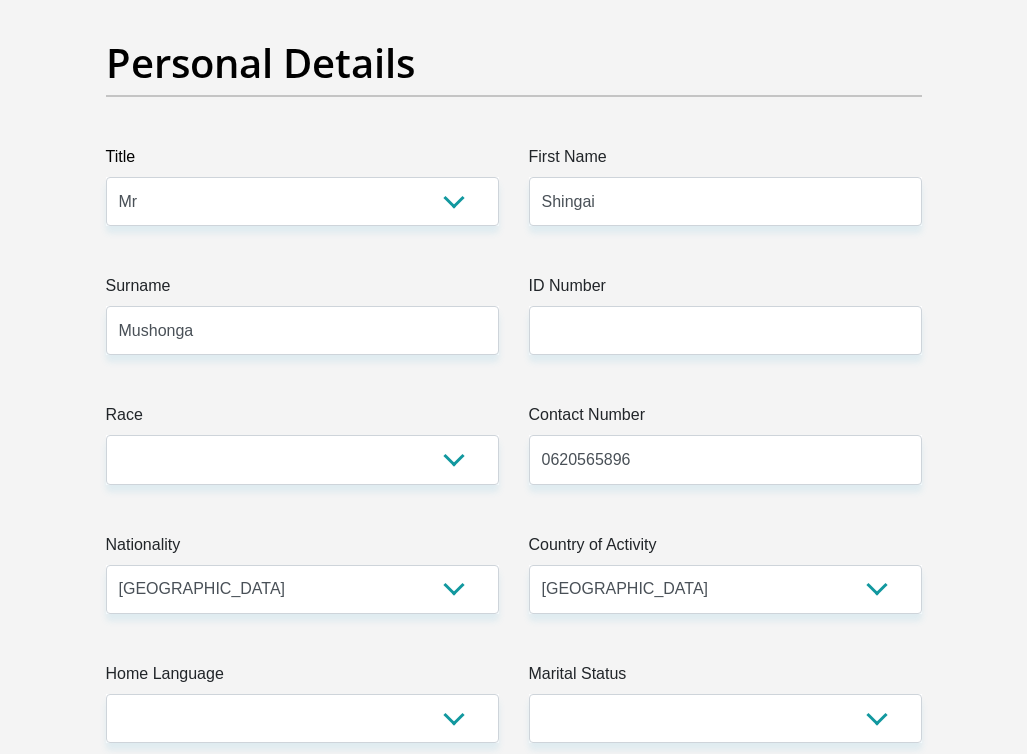 type on "[GEOGRAPHIC_DATA]" 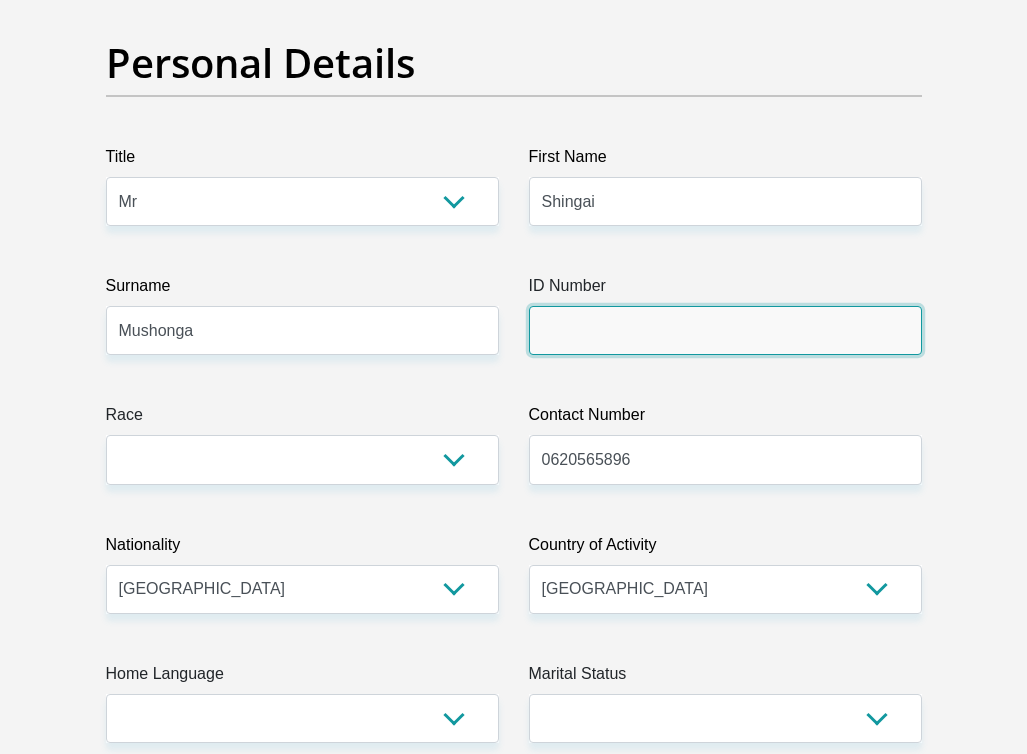 click on "ID Number" at bounding box center [725, 330] 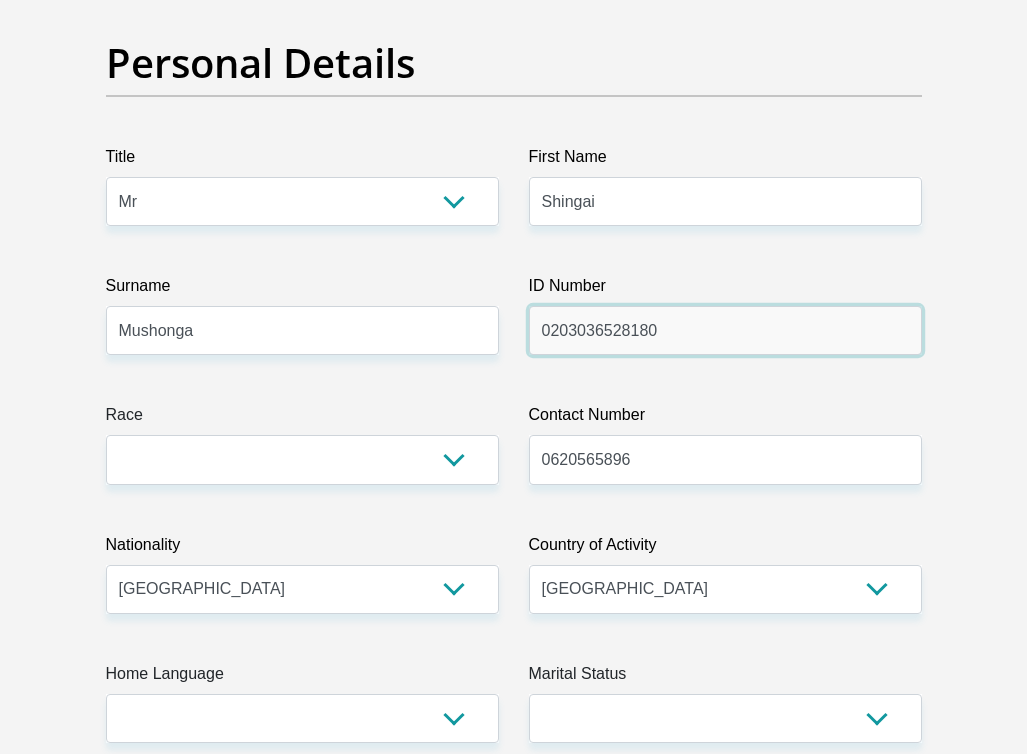 type on "0203036528180" 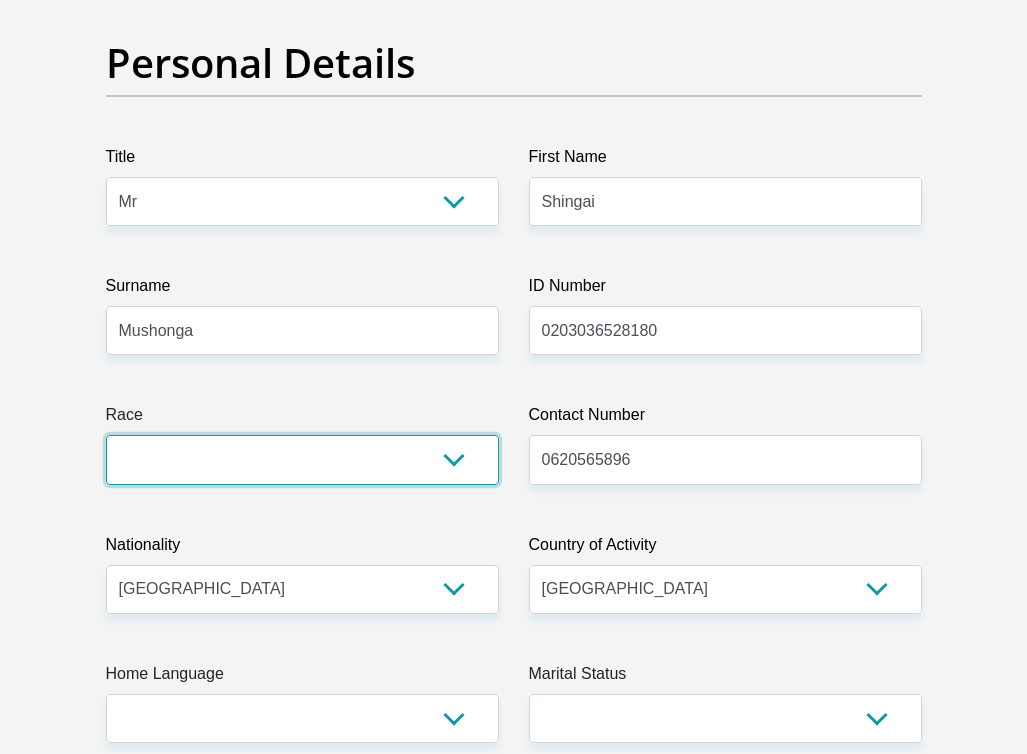 click on "Black
Coloured
Indian
White
Other" at bounding box center (302, 459) 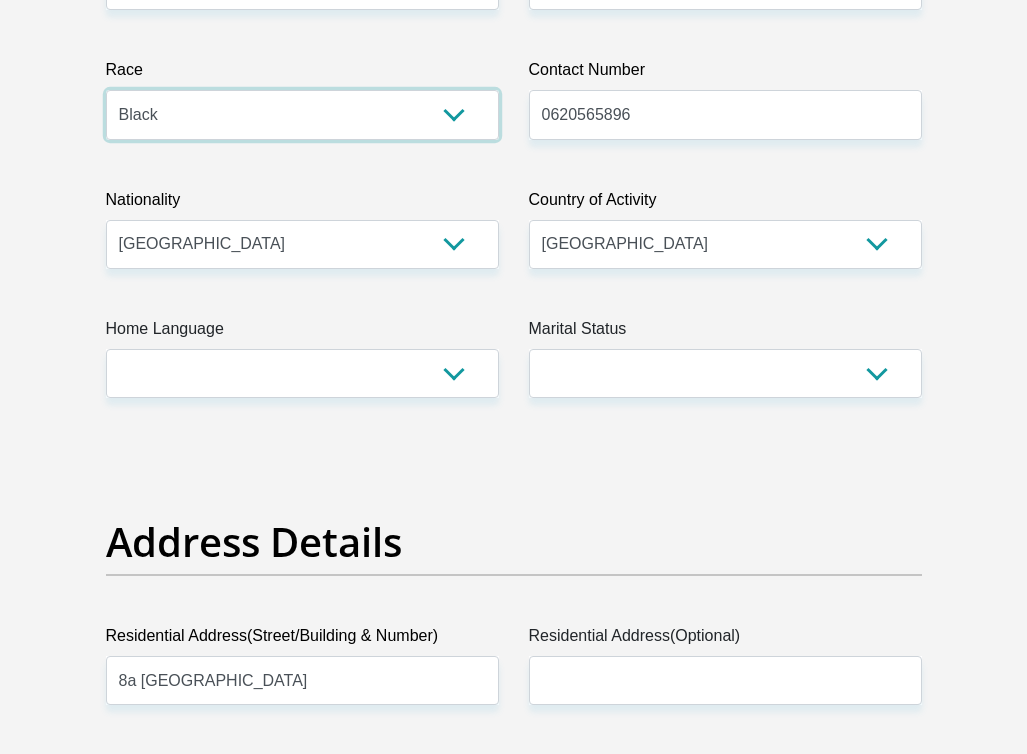 scroll, scrollTop: 652, scrollLeft: 0, axis: vertical 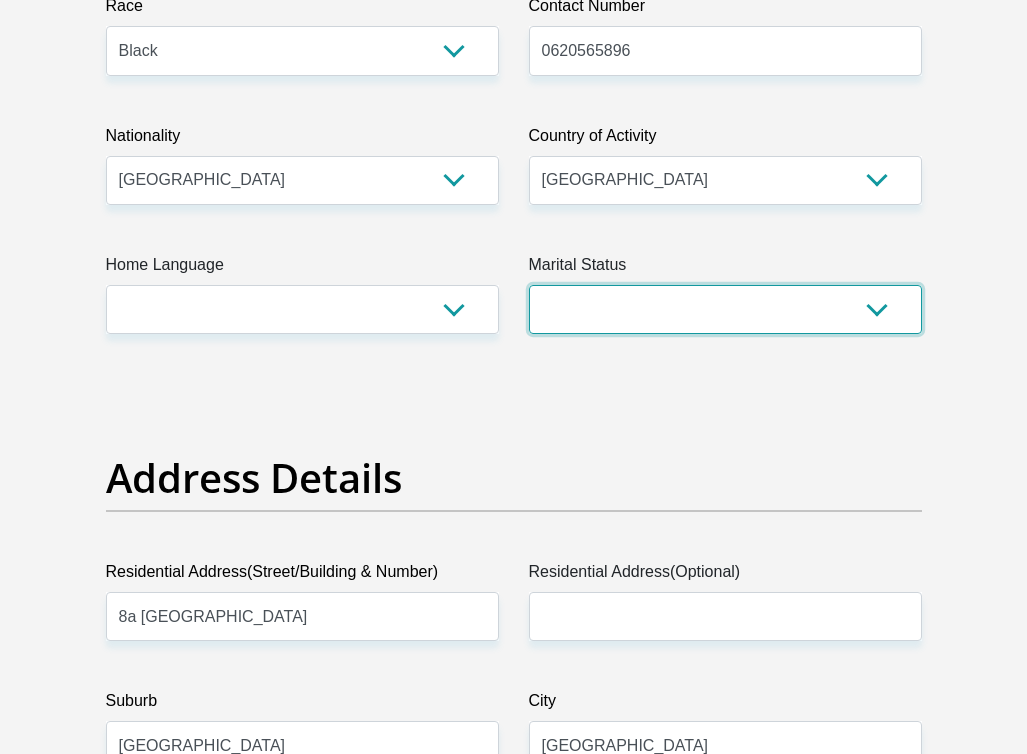 click on "Married ANC
Single
Divorced
Widowed
Married COP or Customary Law" at bounding box center [725, 309] 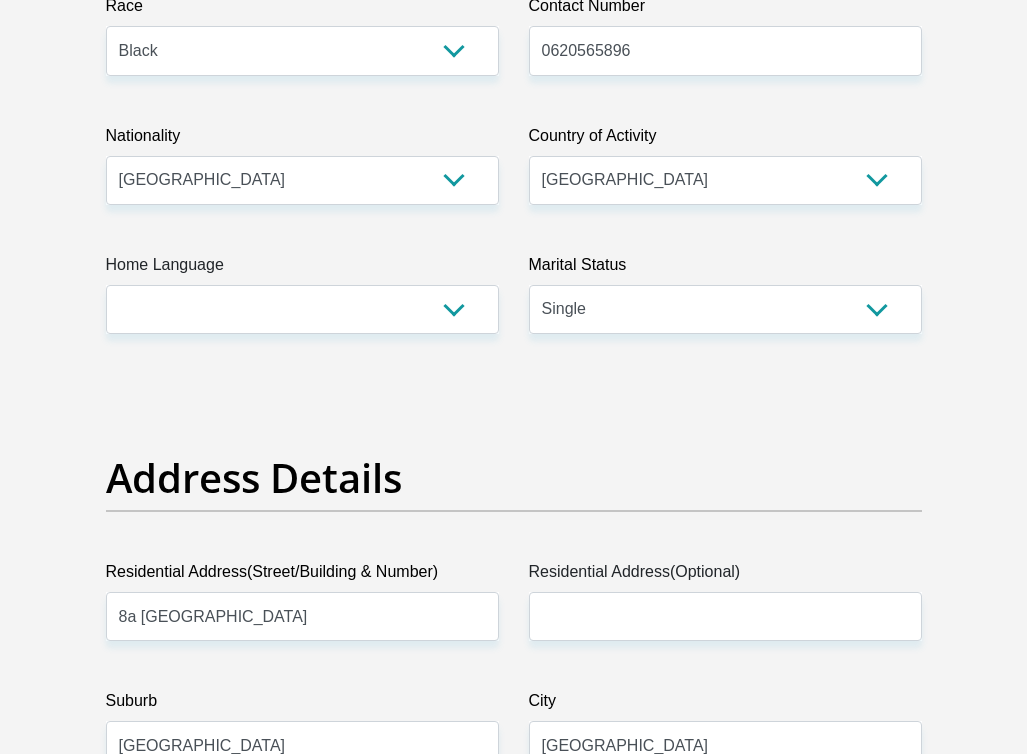 click on "Title
Mr
Ms
Mrs
Dr
[PERSON_NAME]
First Name
[GEOGRAPHIC_DATA]
Surname
Mushonga
ID Number
0203036528180
Please input valid ID number
Race
Black
Coloured
Indian
White
Other
Contact Number
0620565896
Please input valid contact number
Nationality
[GEOGRAPHIC_DATA]
[GEOGRAPHIC_DATA]
[GEOGRAPHIC_DATA]  [GEOGRAPHIC_DATA]  [GEOGRAPHIC_DATA]" at bounding box center [514, 3058] 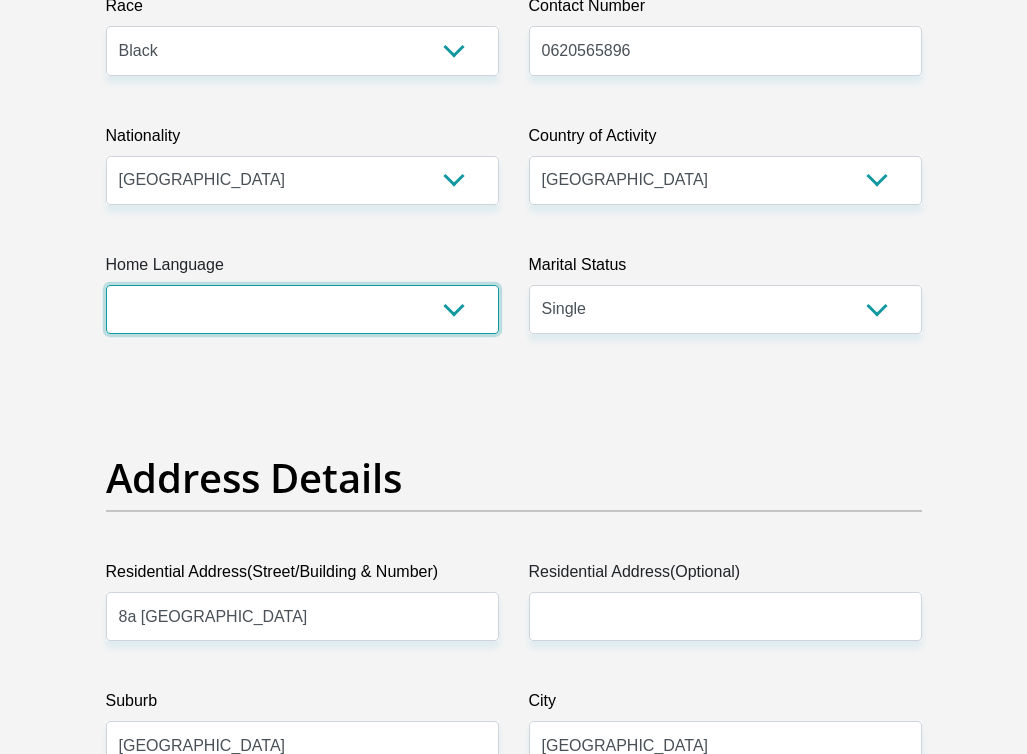 click on "Afrikaans
English
Sepedi
South Ndebele
Southern Sotho
Swati
Tsonga
Tswana
Venda
Xhosa
Zulu
Other" at bounding box center [302, 309] 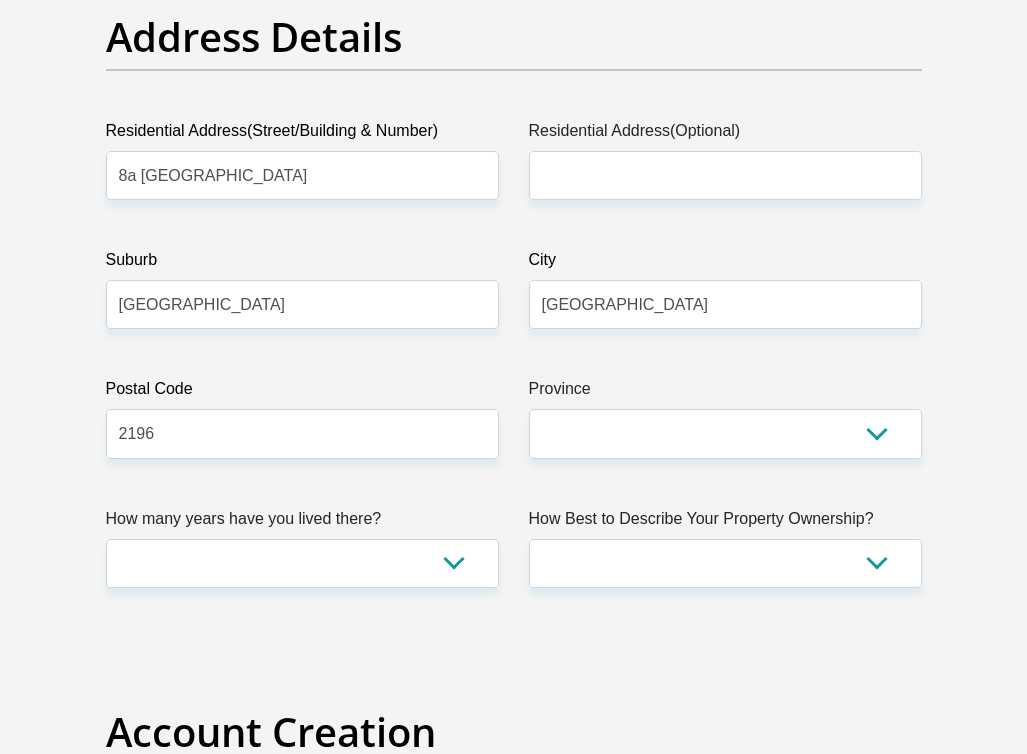 scroll, scrollTop: 1200, scrollLeft: 0, axis: vertical 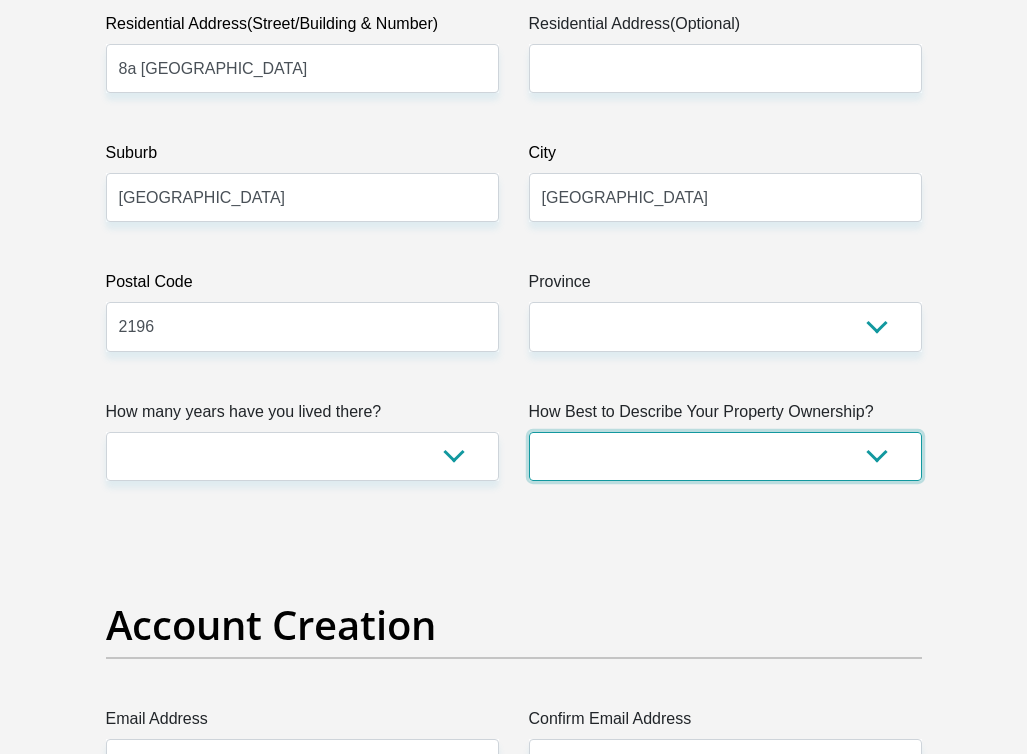 click on "Owned
Rented
Family Owned
Company Dwelling" at bounding box center [725, 456] 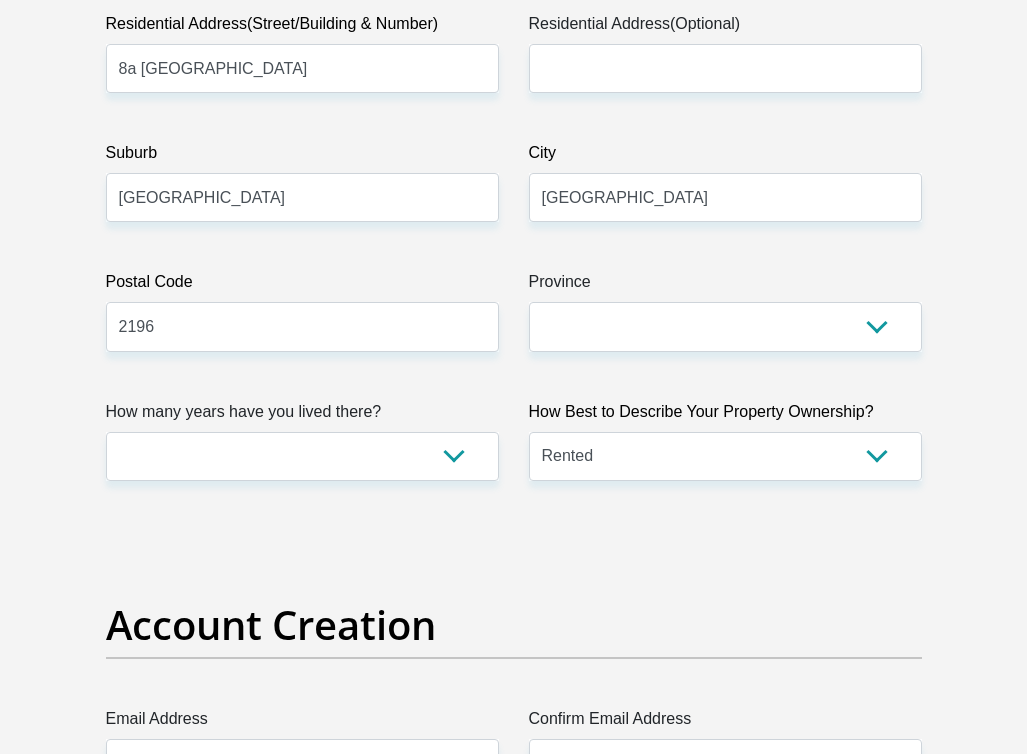 click on "Title
Mr
Ms
Mrs
Dr
[PERSON_NAME]
First Name
[GEOGRAPHIC_DATA]
Surname
Mushonga
ID Number
0203036528180
Please input valid ID number
Race
Black
Coloured
Indian
White
Other
Contact Number
0620565896
Please input valid contact number
Nationality
[GEOGRAPHIC_DATA]
[GEOGRAPHIC_DATA]
[GEOGRAPHIC_DATA]  [GEOGRAPHIC_DATA]  [GEOGRAPHIC_DATA]" at bounding box center [514, 2510] 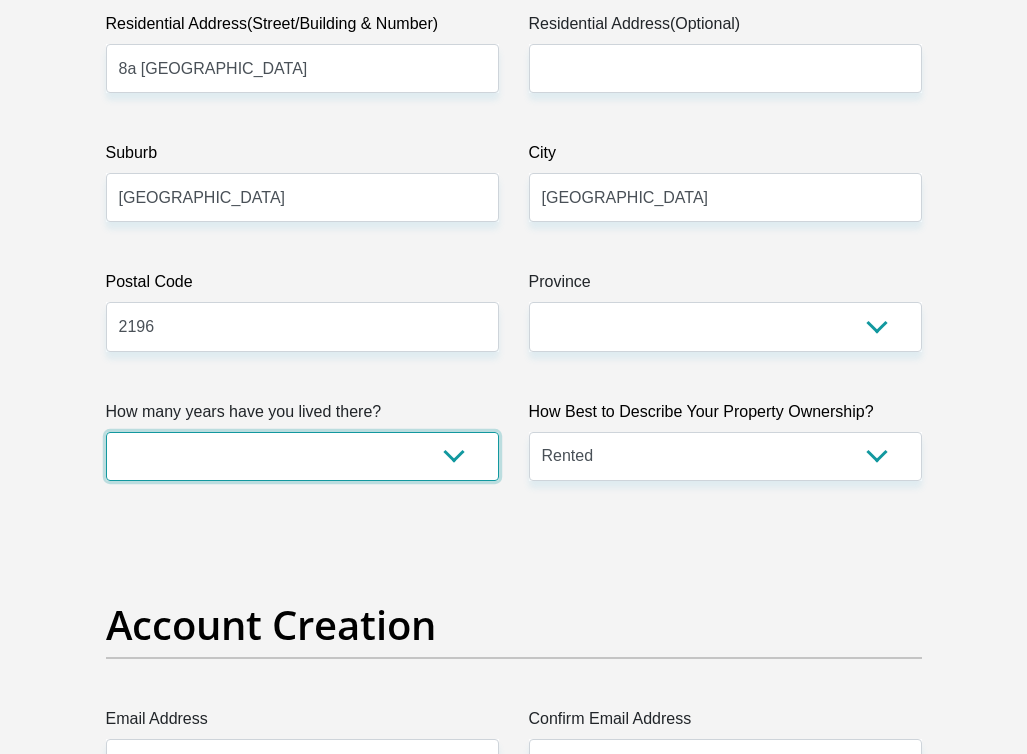 click on "less than 1 year
1-3 years
3-5 years
5+ years" at bounding box center (302, 456) 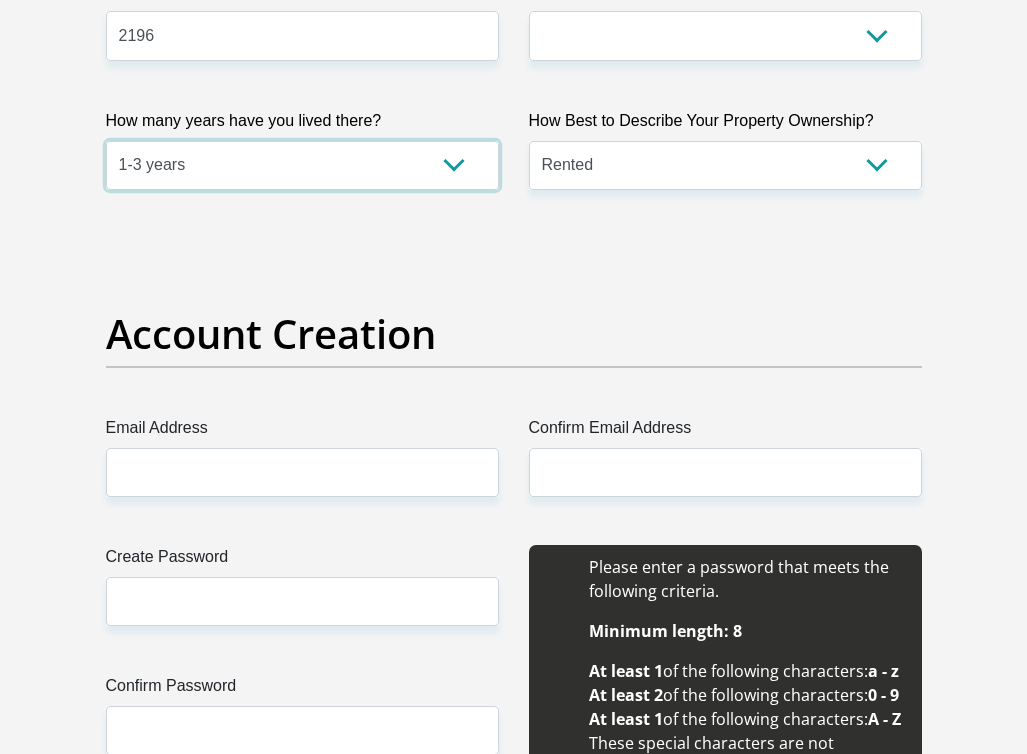 scroll, scrollTop: 1542, scrollLeft: 0, axis: vertical 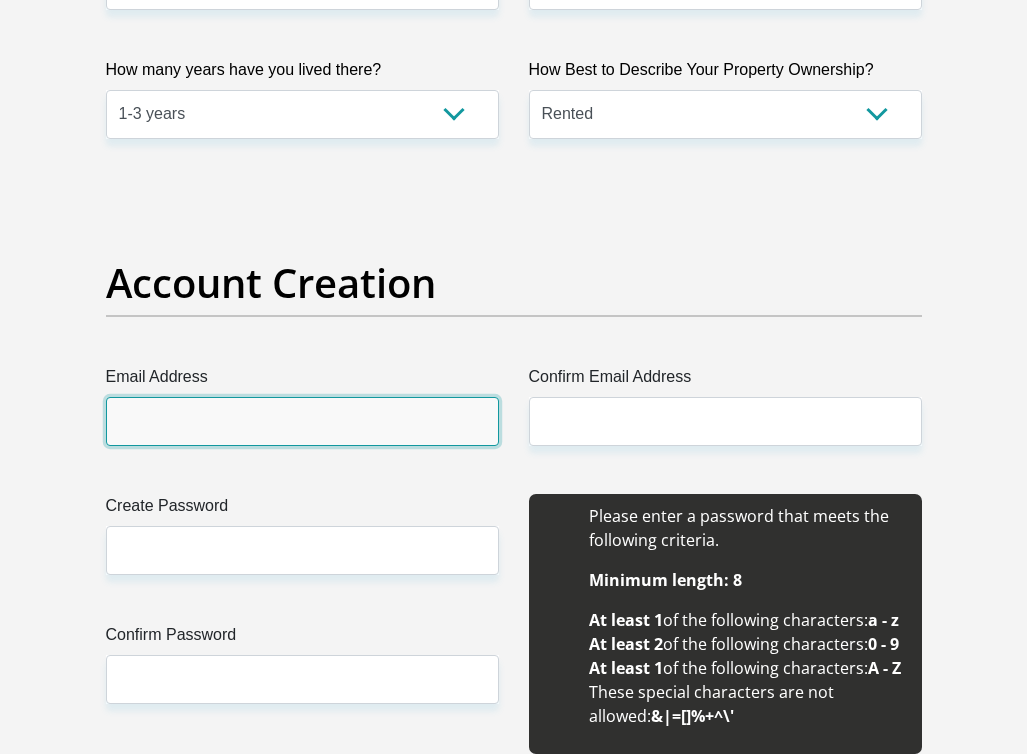 click on "Email Address" at bounding box center (302, 421) 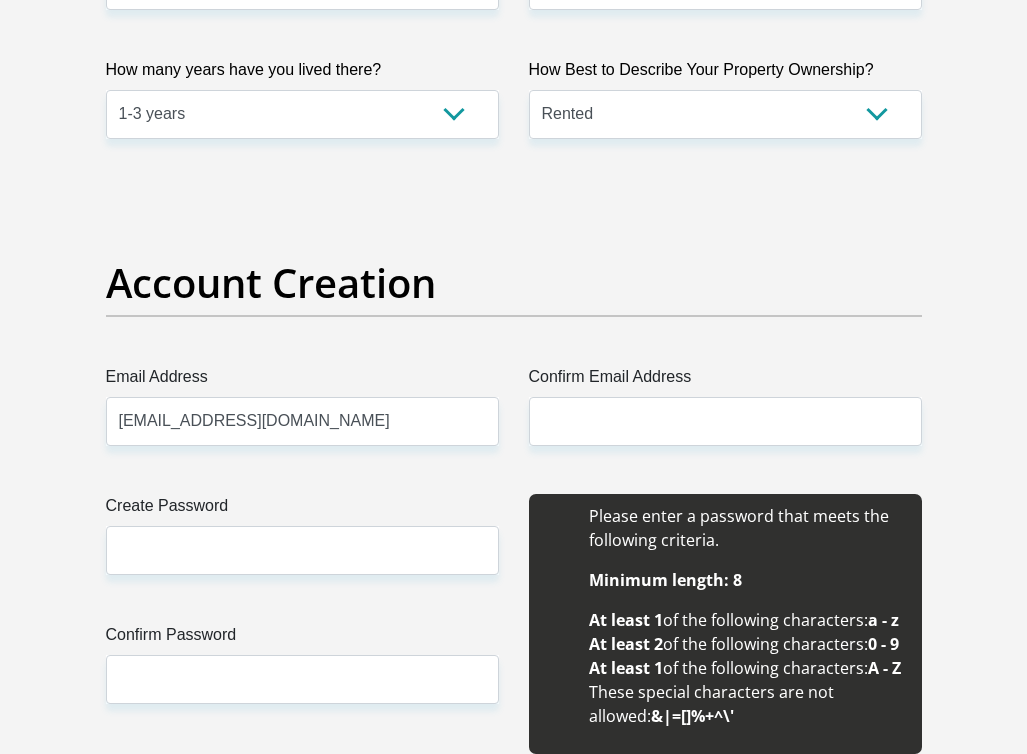 type on "[EMAIL_ADDRESS][DOMAIN_NAME]" 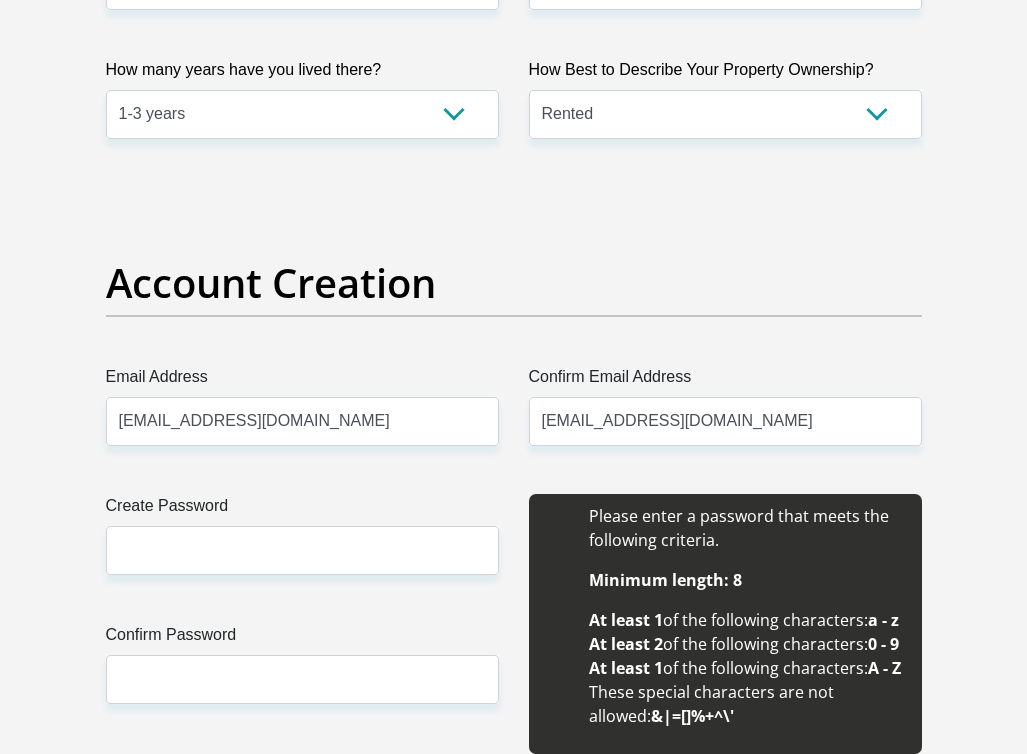 type 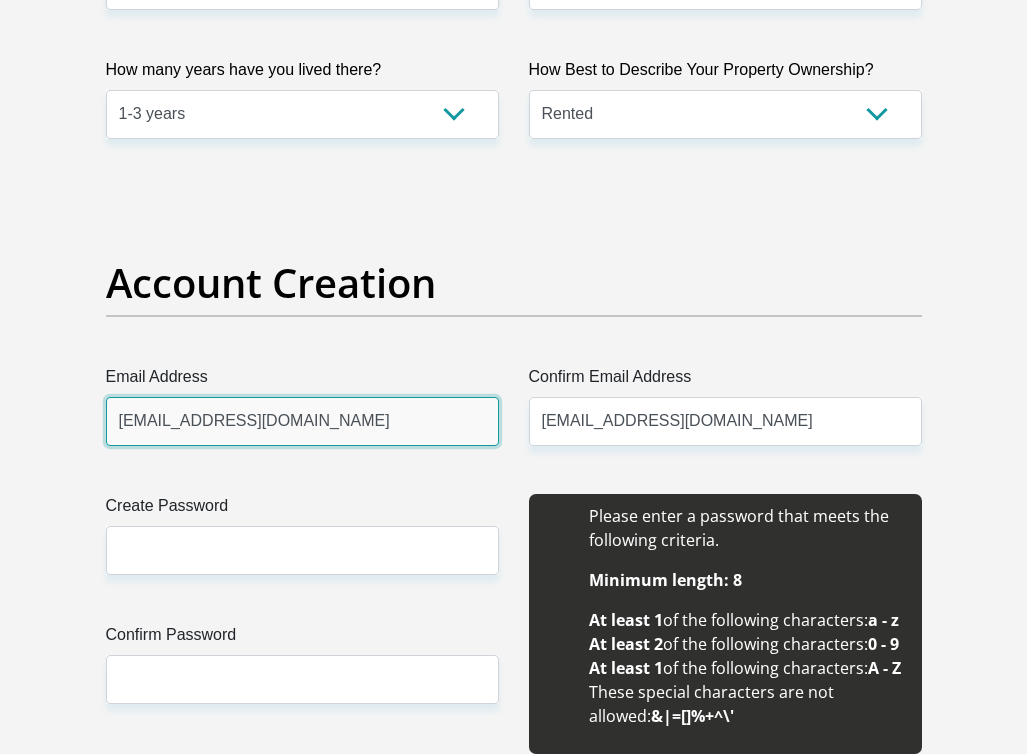 type 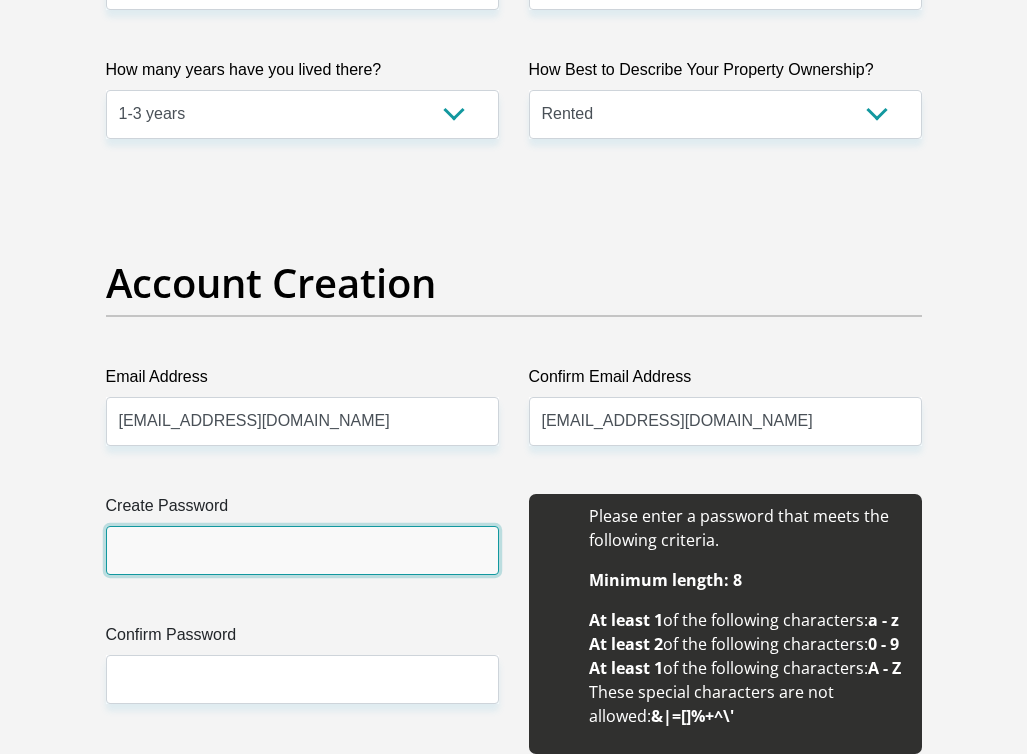 click on "Create Password" at bounding box center [302, 550] 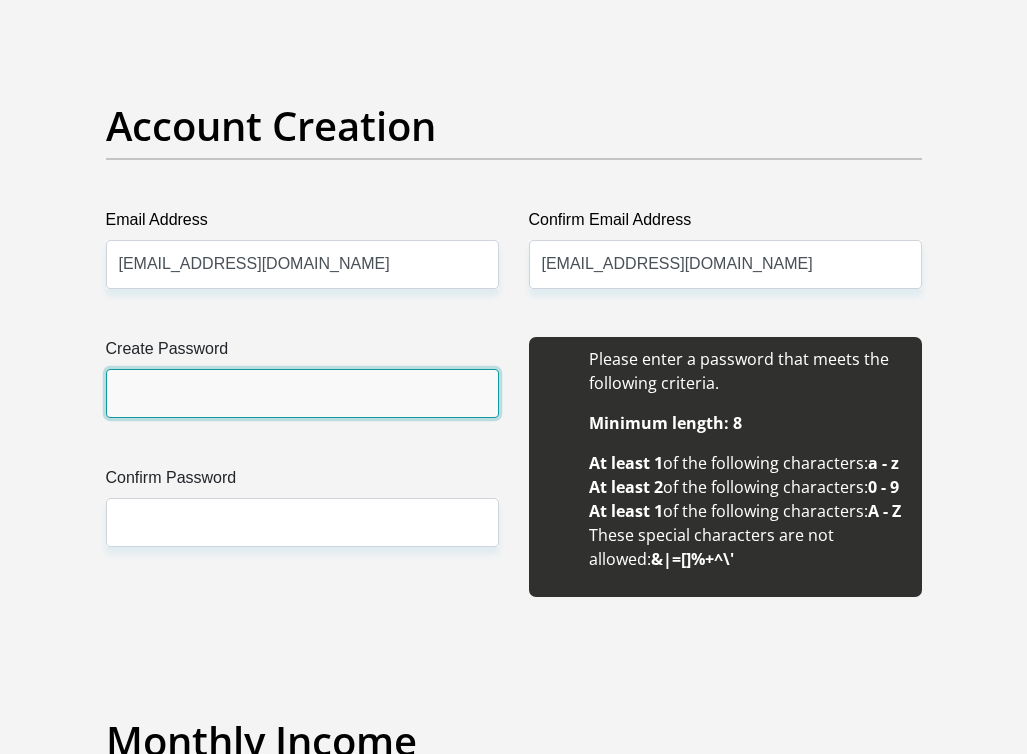 scroll, scrollTop: 1700, scrollLeft: 0, axis: vertical 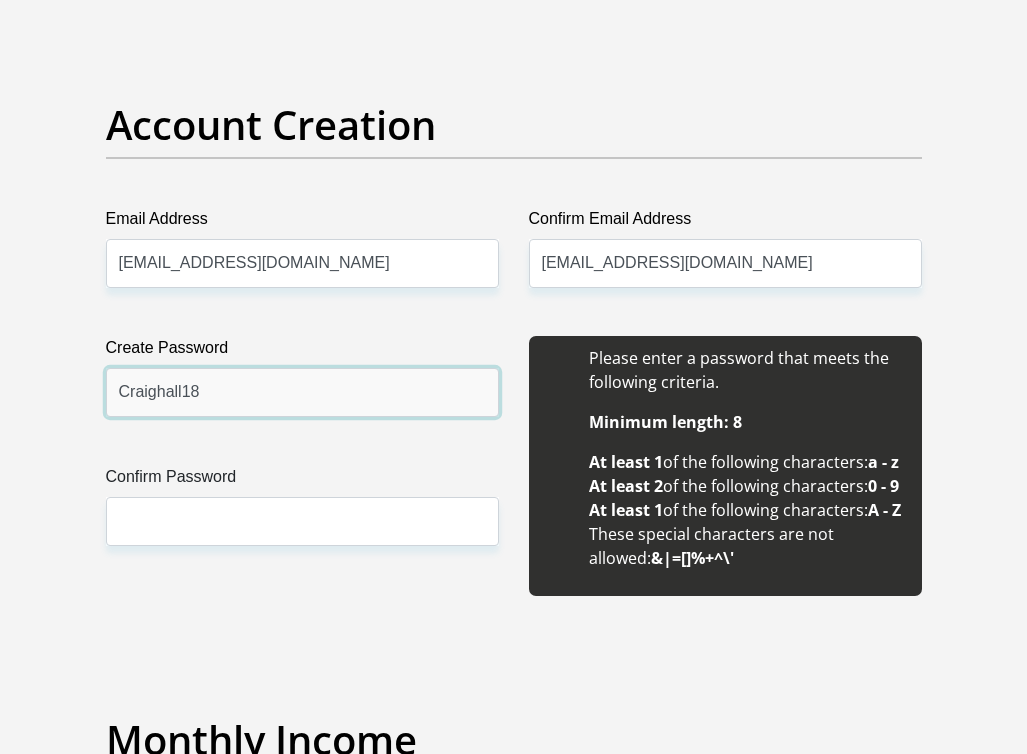 drag, startPoint x: 242, startPoint y: 387, endPoint x: 88, endPoint y: 386, distance: 154.00325 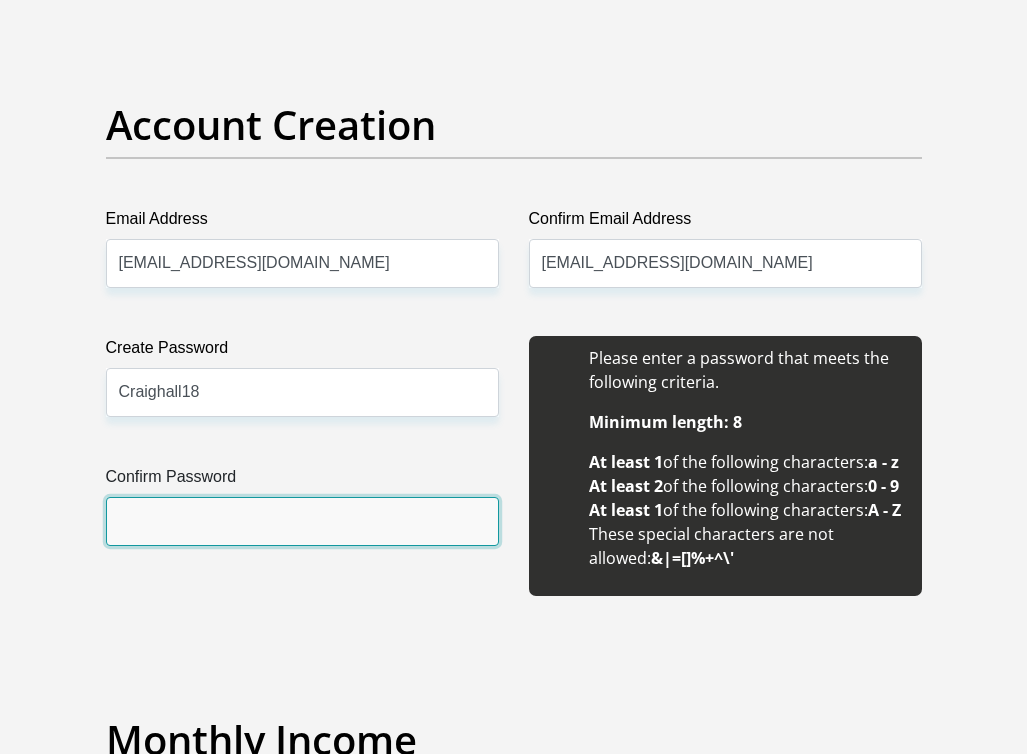click on "Confirm Password" at bounding box center (302, 521) 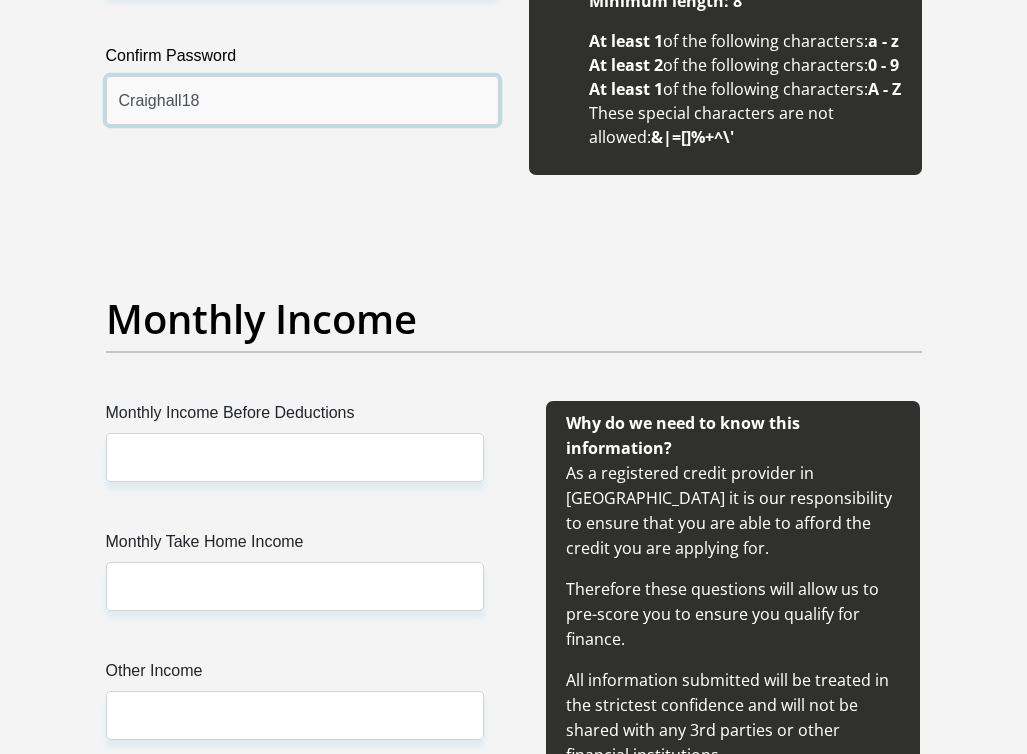 scroll, scrollTop: 2383, scrollLeft: 0, axis: vertical 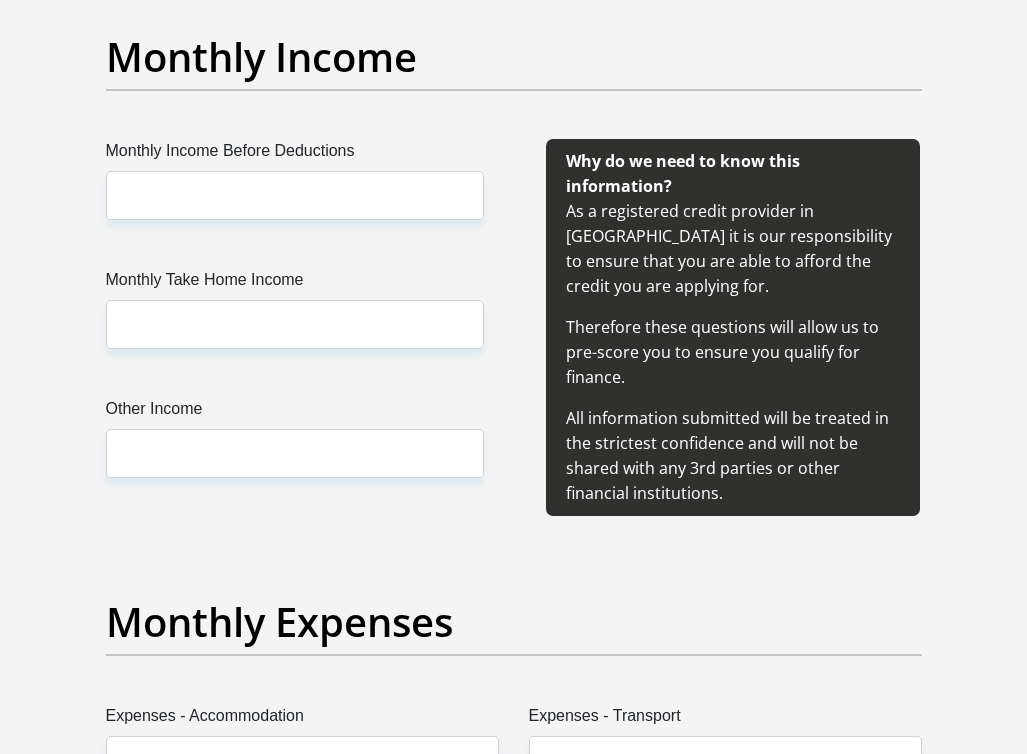 type on "Craighall18" 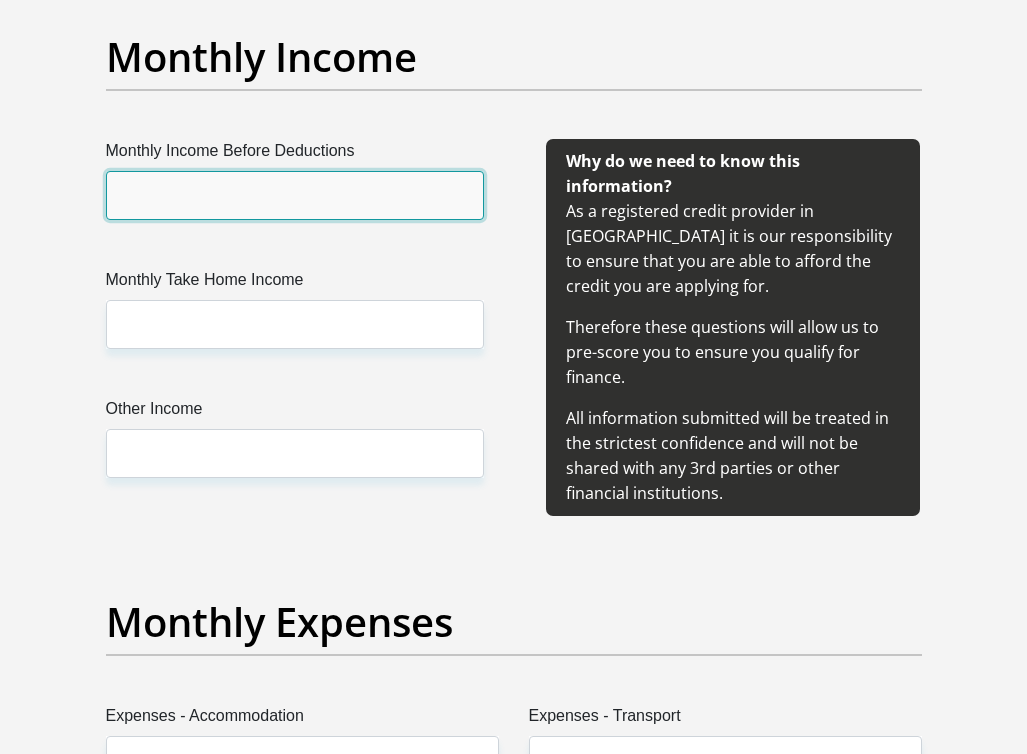 click on "Monthly Income Before Deductions" at bounding box center (295, 195) 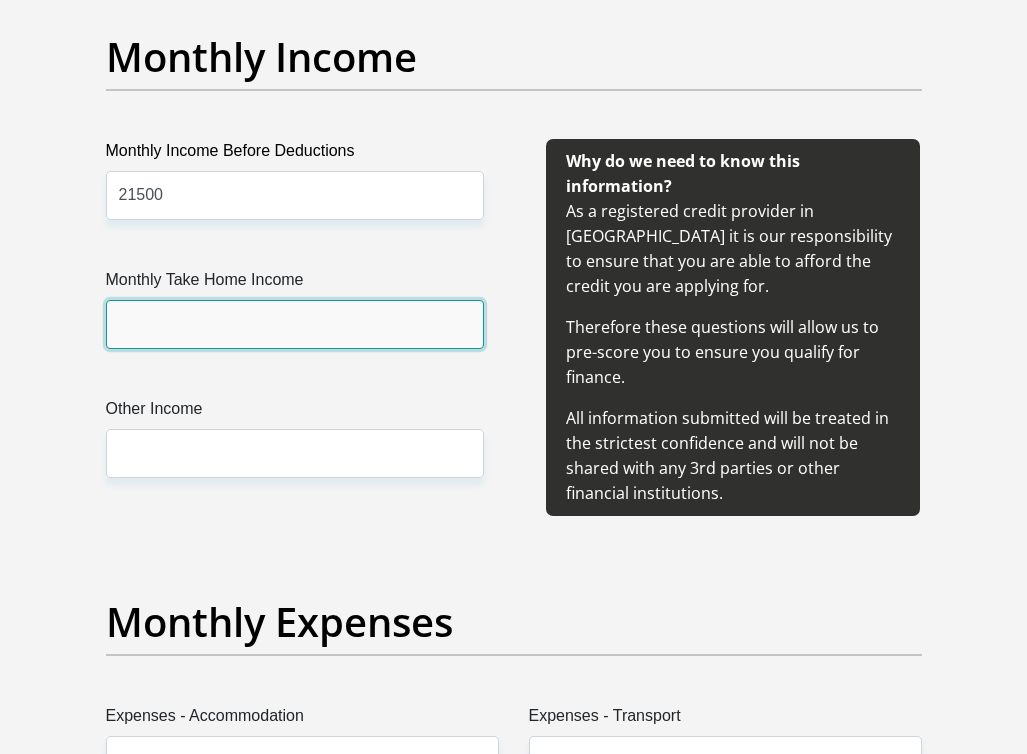 click on "Monthly Take Home Income" at bounding box center (295, 324) 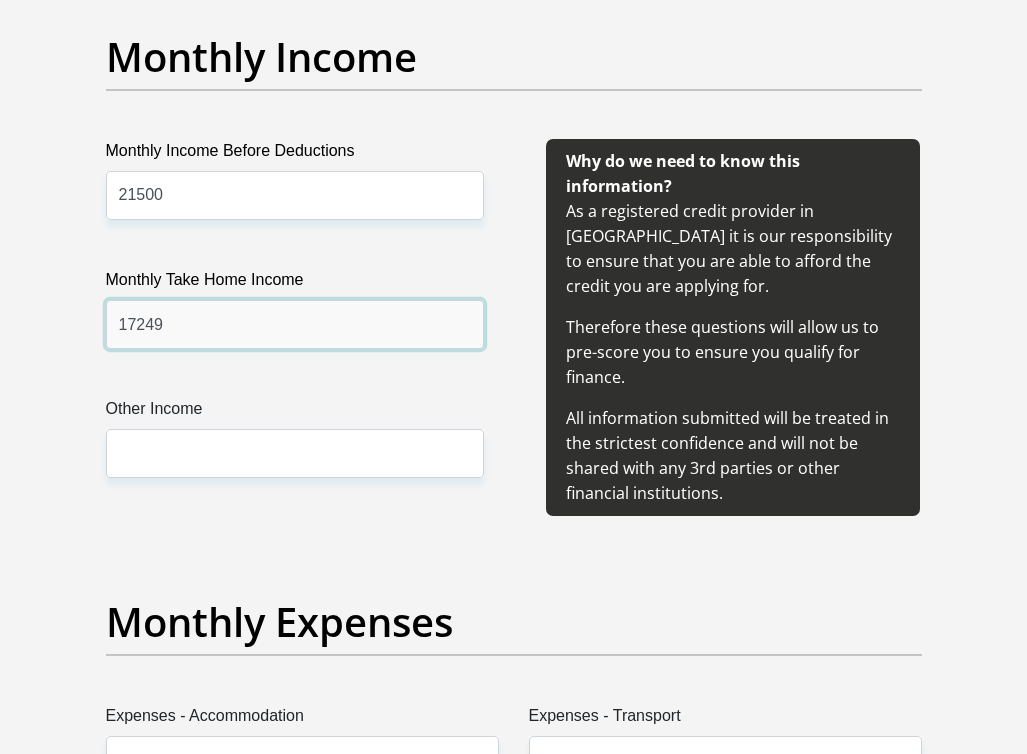 type on "17249" 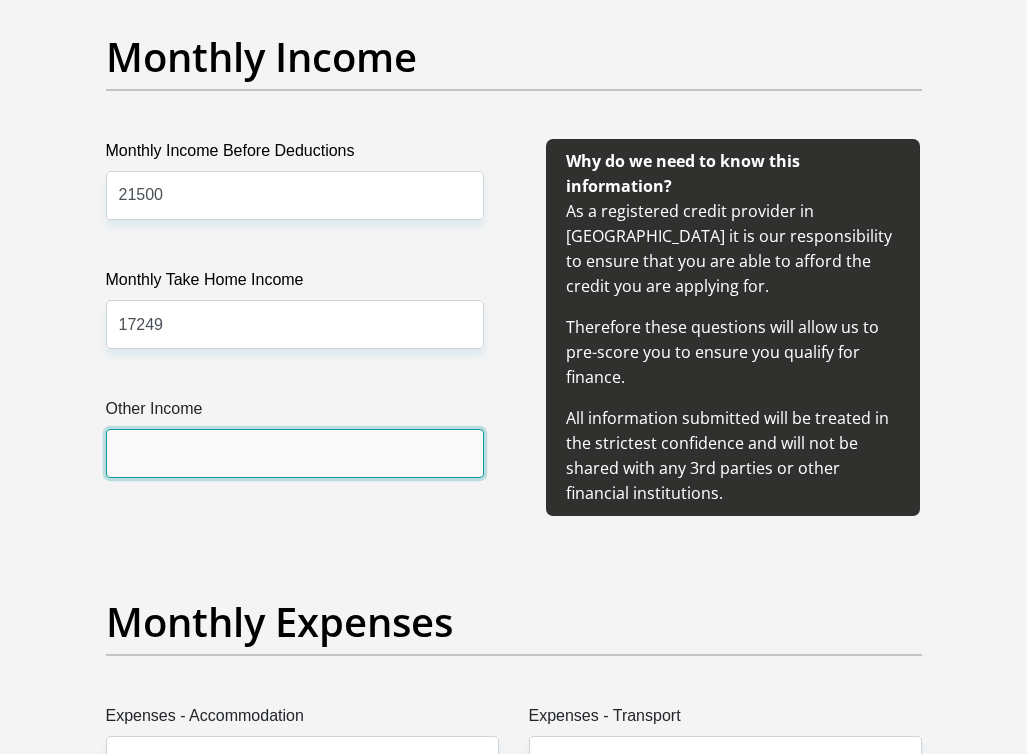 click on "Other Income" at bounding box center [295, 453] 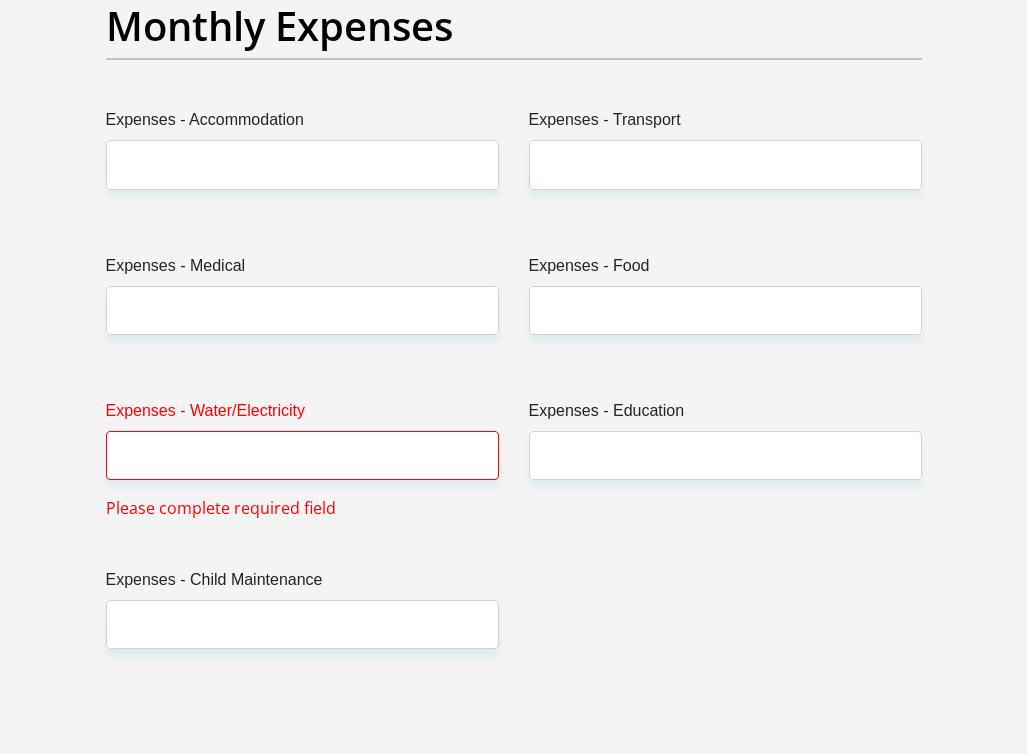 scroll, scrollTop: 3003, scrollLeft: 0, axis: vertical 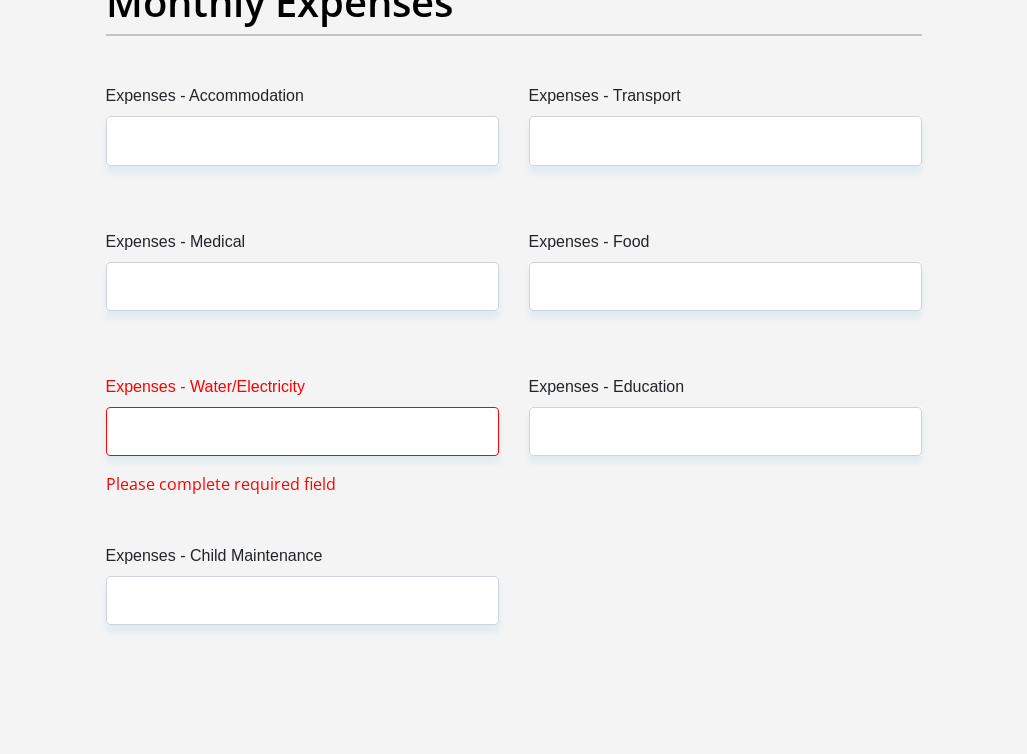type on "0" 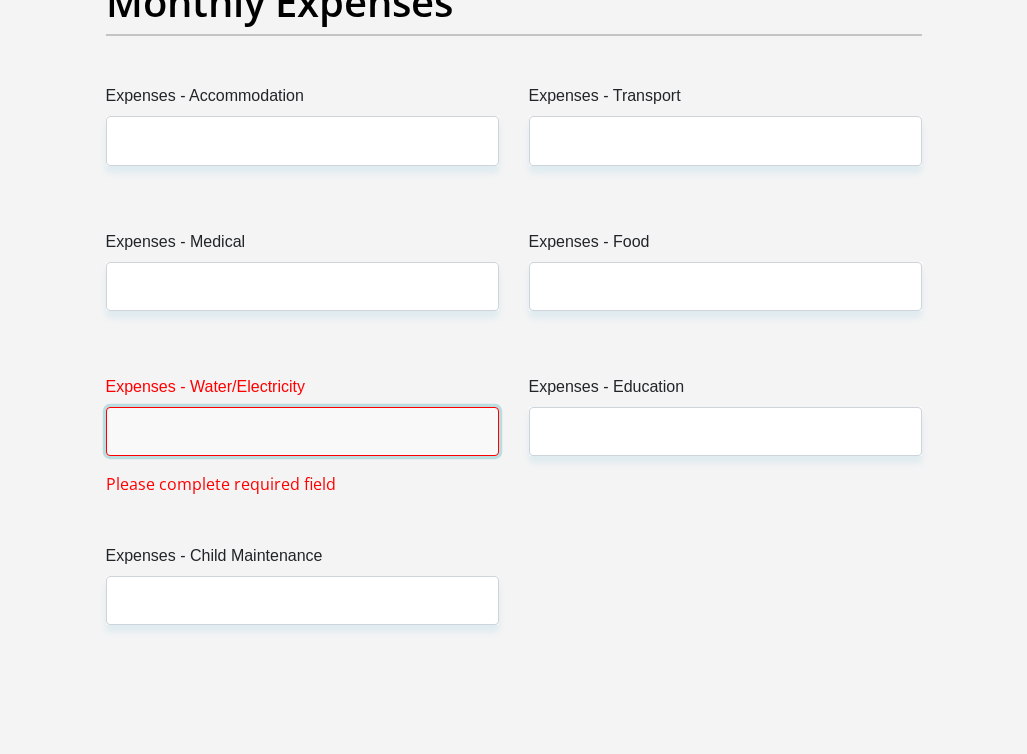 click on "Expenses - Water/Electricity" at bounding box center [302, 431] 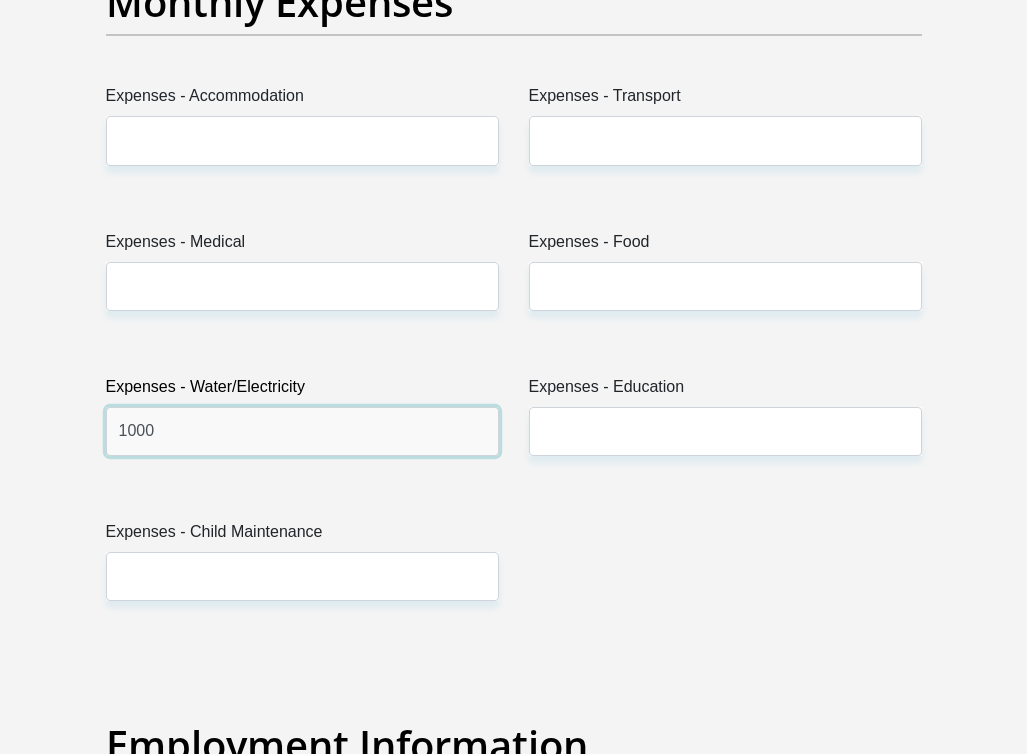 type on "1000" 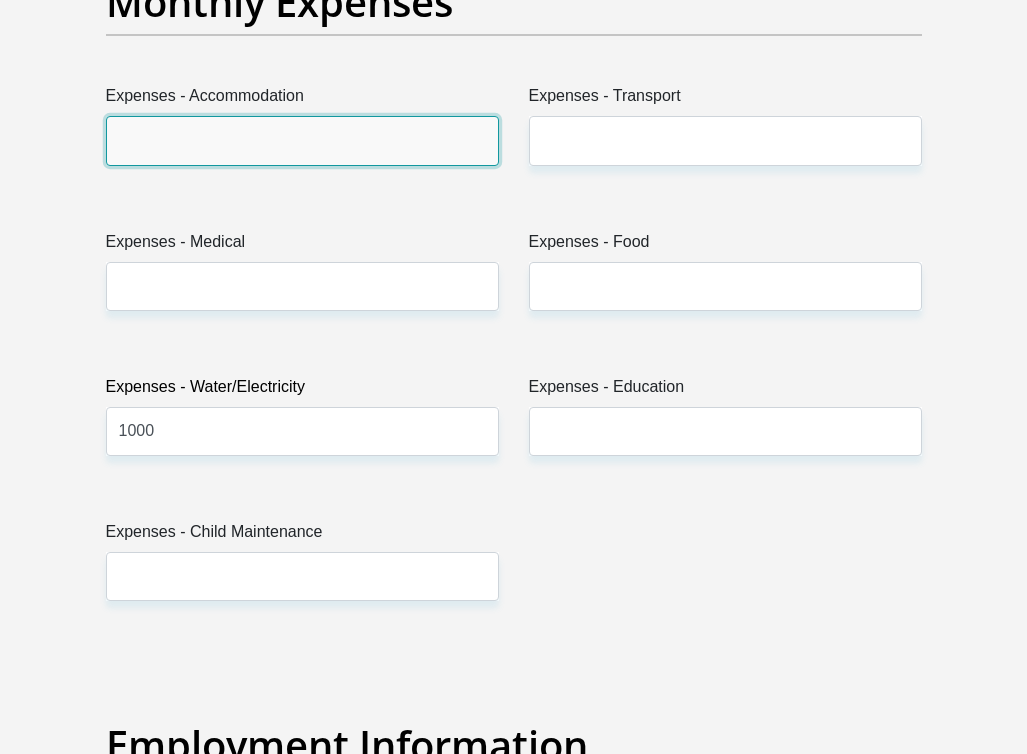 click on "Expenses - Accommodation" at bounding box center [302, 140] 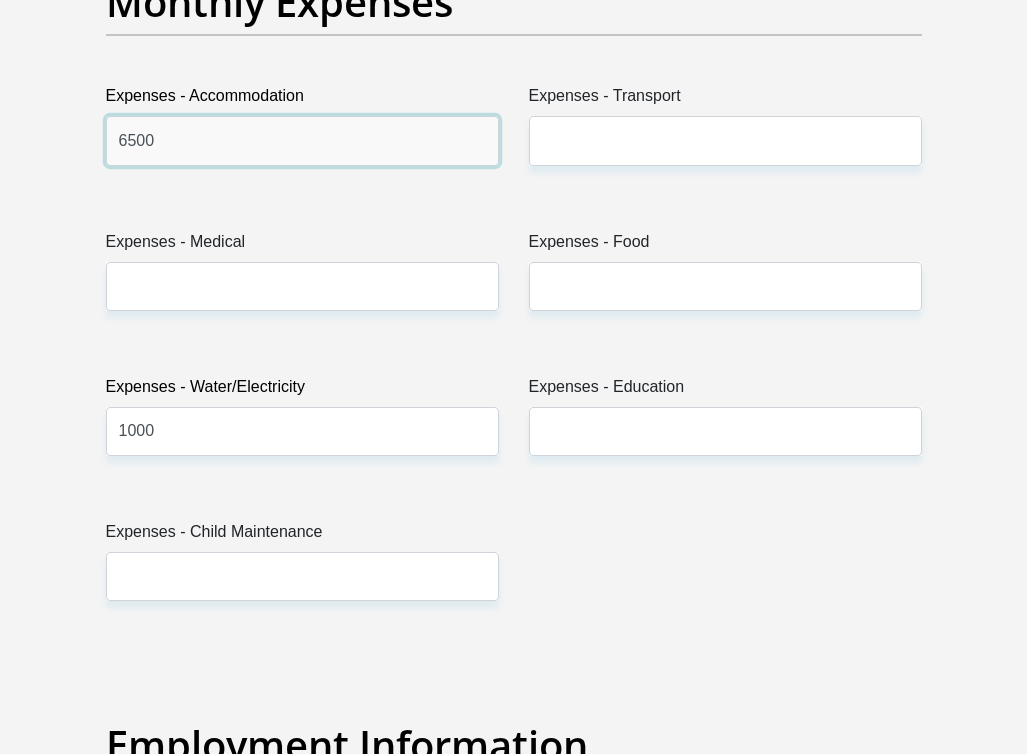 type on "6500" 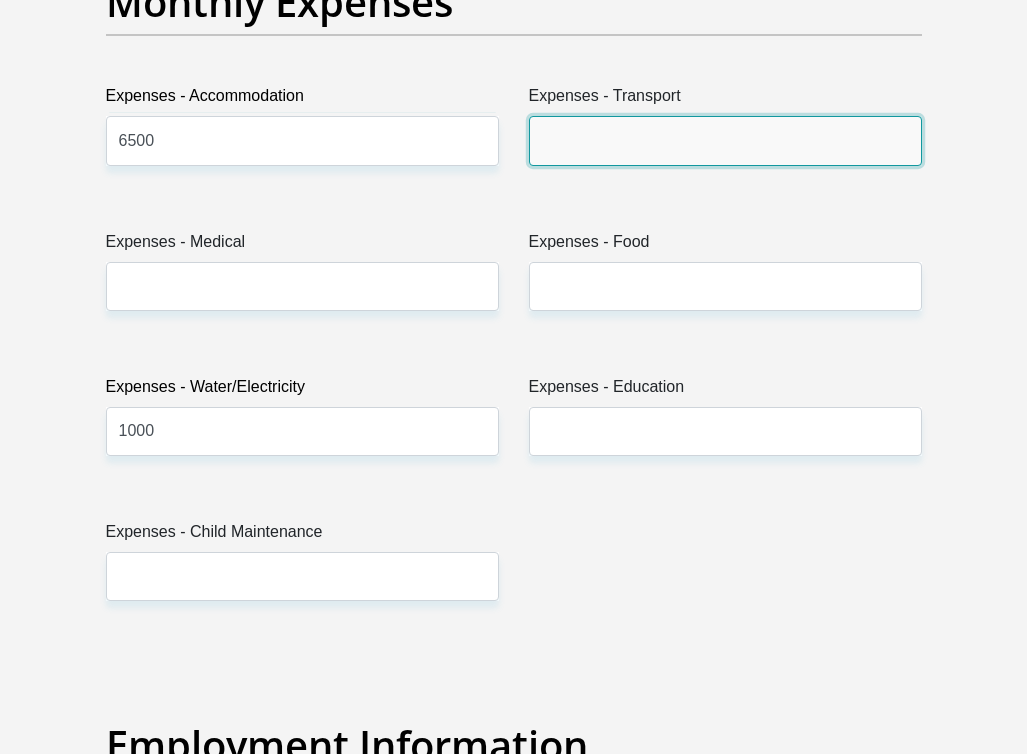 click on "Expenses - Transport" at bounding box center [725, 140] 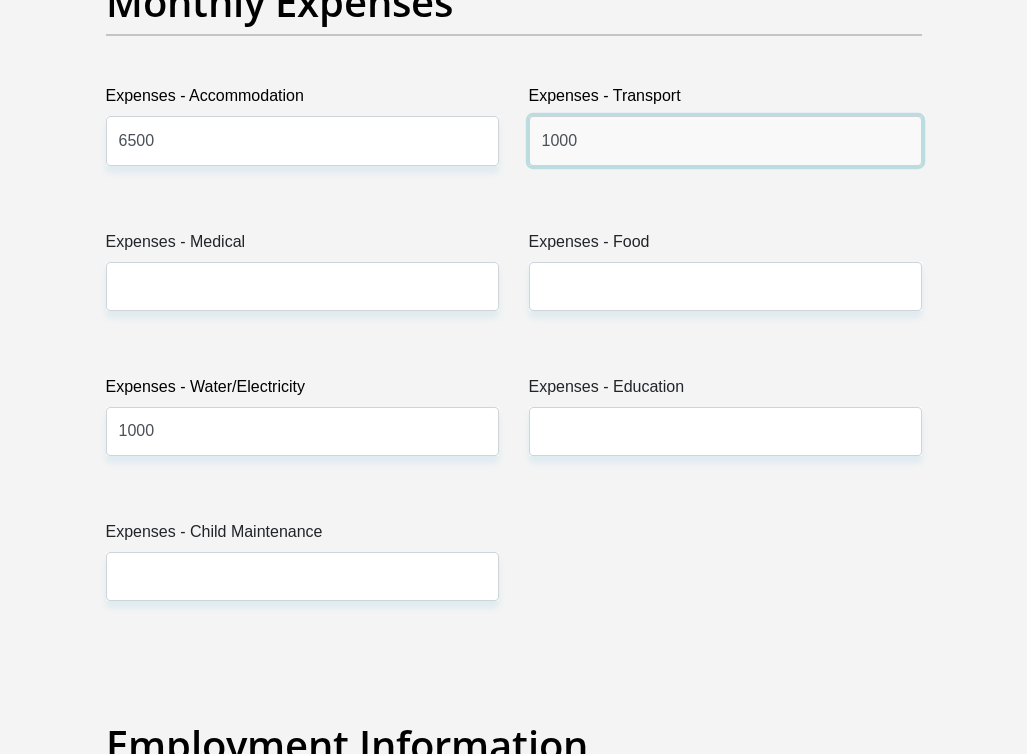 type on "1000" 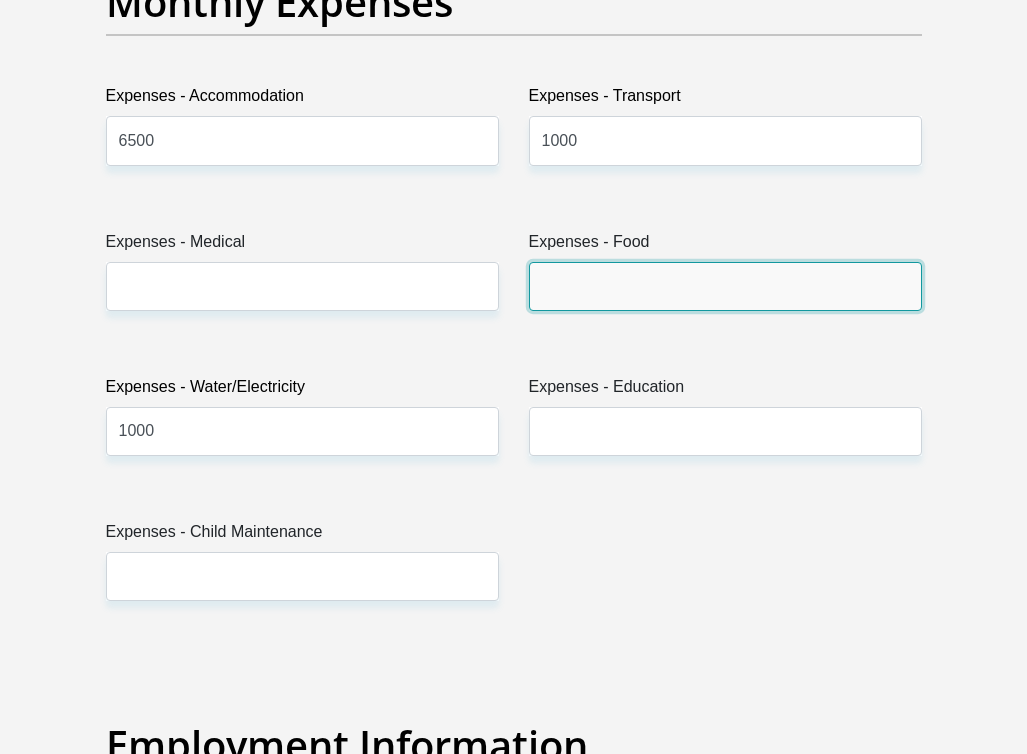 click on "Expenses - Food" at bounding box center (725, 286) 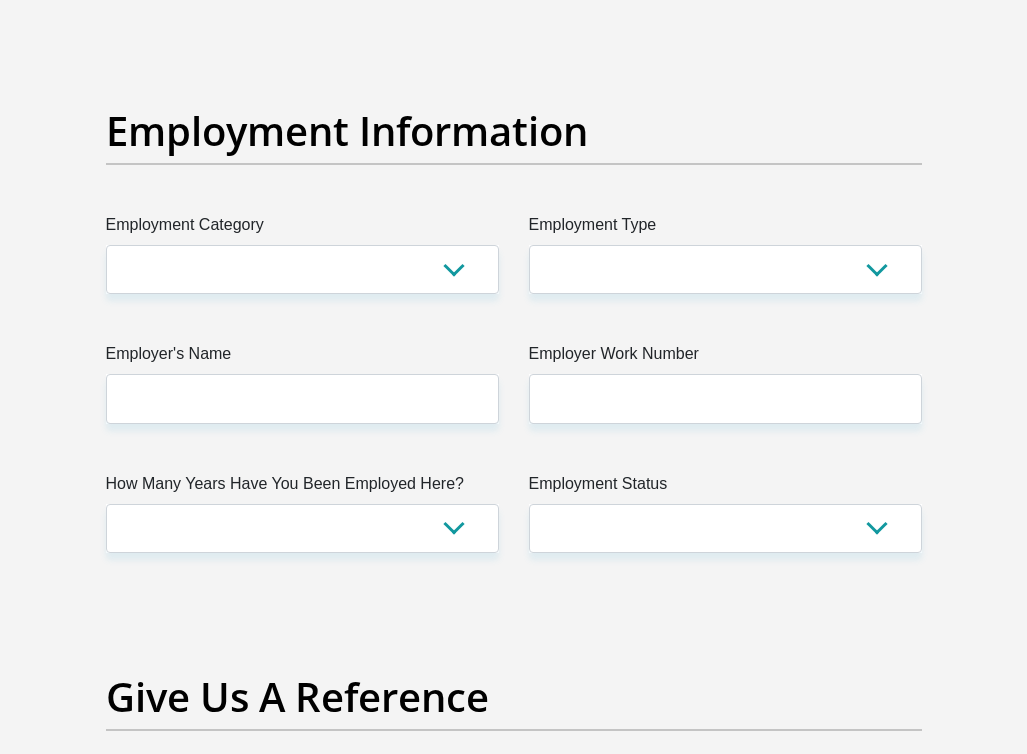 scroll, scrollTop: 3688, scrollLeft: 0, axis: vertical 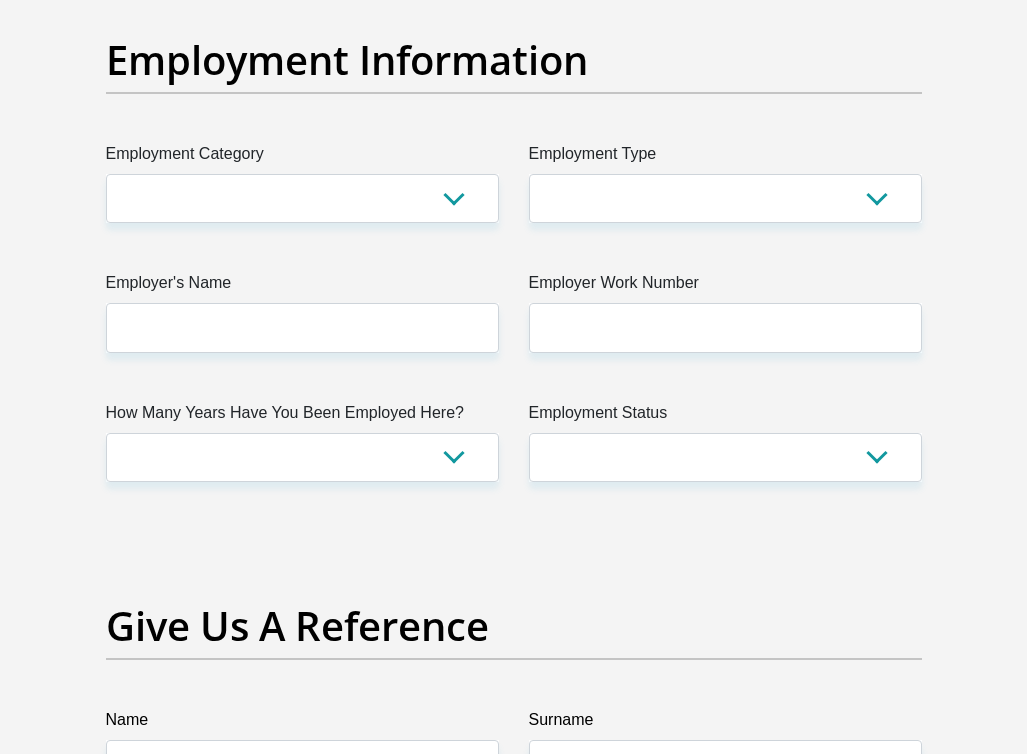 type on "1500" 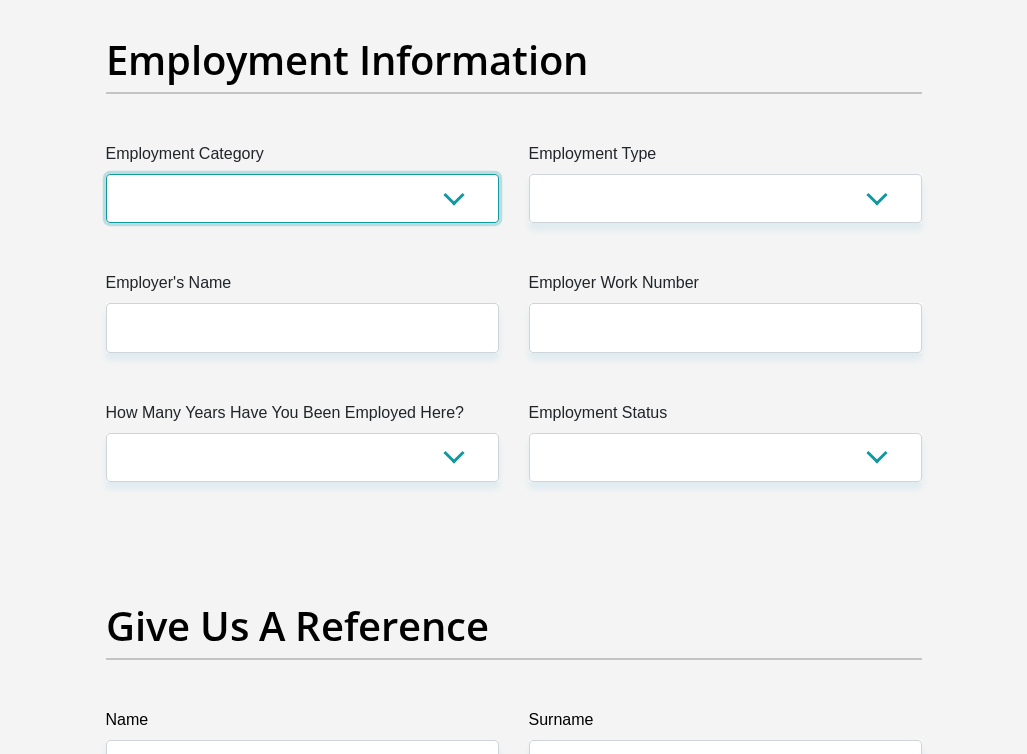 click on "AGRICULTURE
ALCOHOL & TOBACCO
CONSTRUCTION MATERIALS
METALLURGY
EQUIPMENT FOR RENEWABLE ENERGY
SPECIALIZED CONTRACTORS
CAR
GAMING (INCL. INTERNET
OTHER WHOLESALE
UNLICENSED PHARMACEUTICALS
CURRENCY EXCHANGE HOUSES
OTHER FINANCIAL INSTITUTIONS & INSURANCE
REAL ESTATE AGENTS
OIL & GAS
OTHER MATERIALS (E.G. IRON ORE)
PRECIOUS STONES & PRECIOUS METALS
POLITICAL ORGANIZATIONS
RELIGIOUS ORGANIZATIONS(NOT SECTS)
ACTI. HAVING BUSINESS DEAL WITH PUBLIC ADMINISTRATION
LAUNDROMATS" at bounding box center [302, 198] 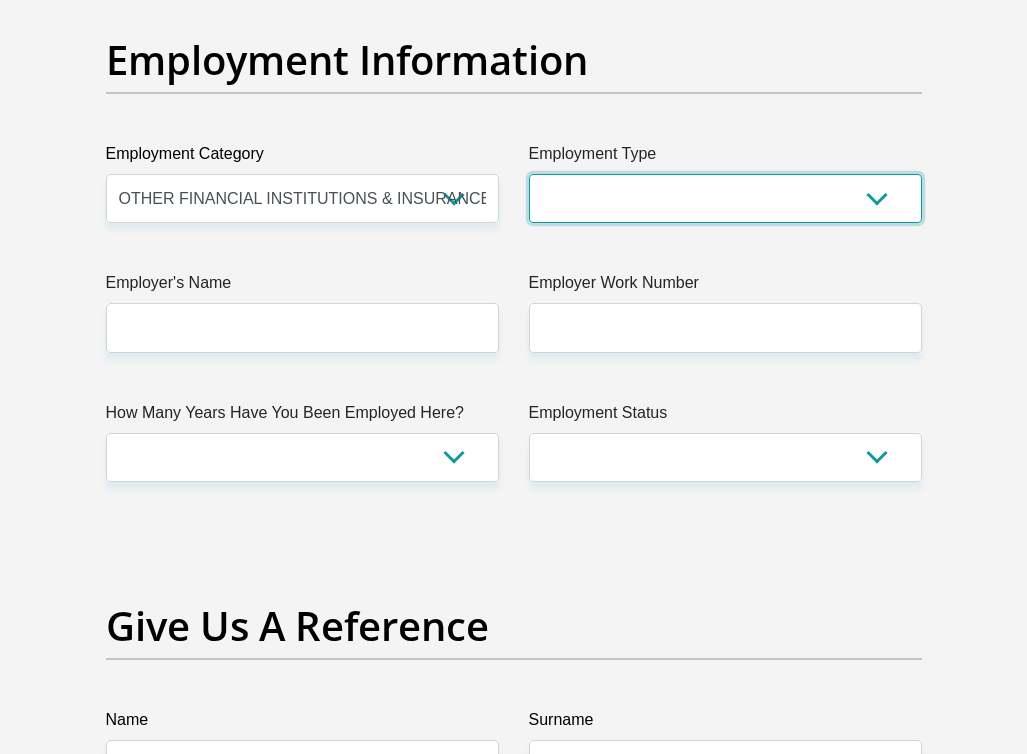 click on "College/Lecturer
Craft Seller
Creative
Driver
Executive
Farmer
Forces - Non Commissioned
Forces - Officer
Hawker
Housewife
Labourer
Licenced Professional
Manager
Miner
Non Licenced Professional
Office Staff/Clerk
Outside Worker
Pensioner
Permanent Teacher
Production/Manufacturing
Sales
Self-Employed
Semi-Professional Worker
Service Industry  Social Worker  Student" at bounding box center [725, 198] 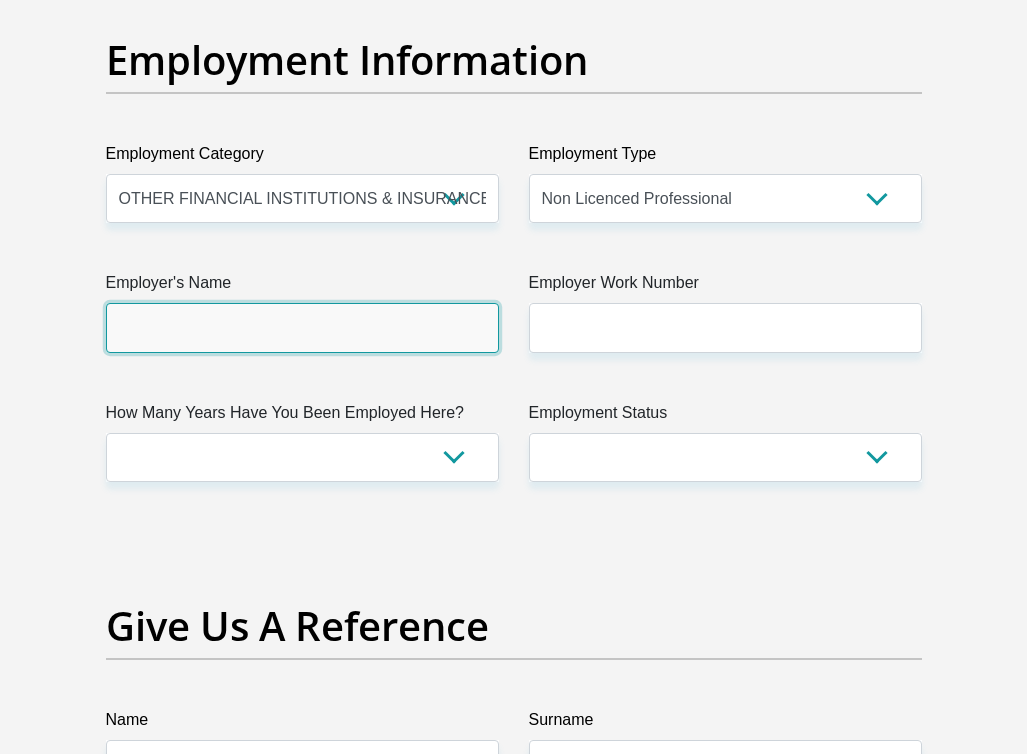 click on "Employer's Name" at bounding box center [302, 327] 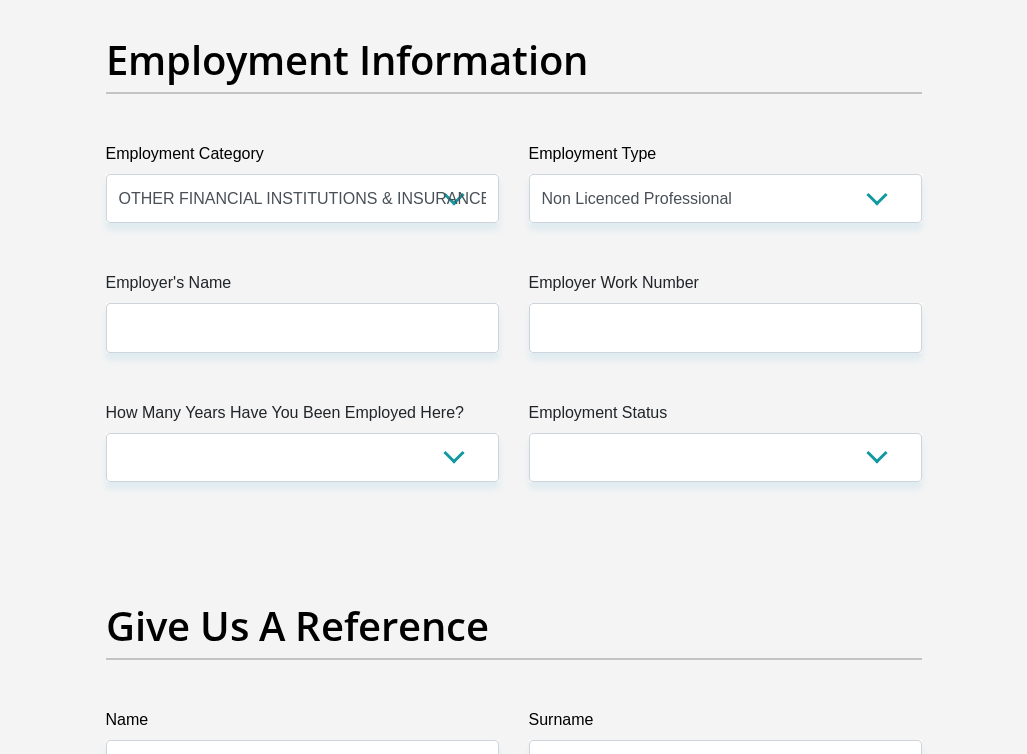 click on "How Many Years Have You Been Employed Here?" at bounding box center (302, 417) 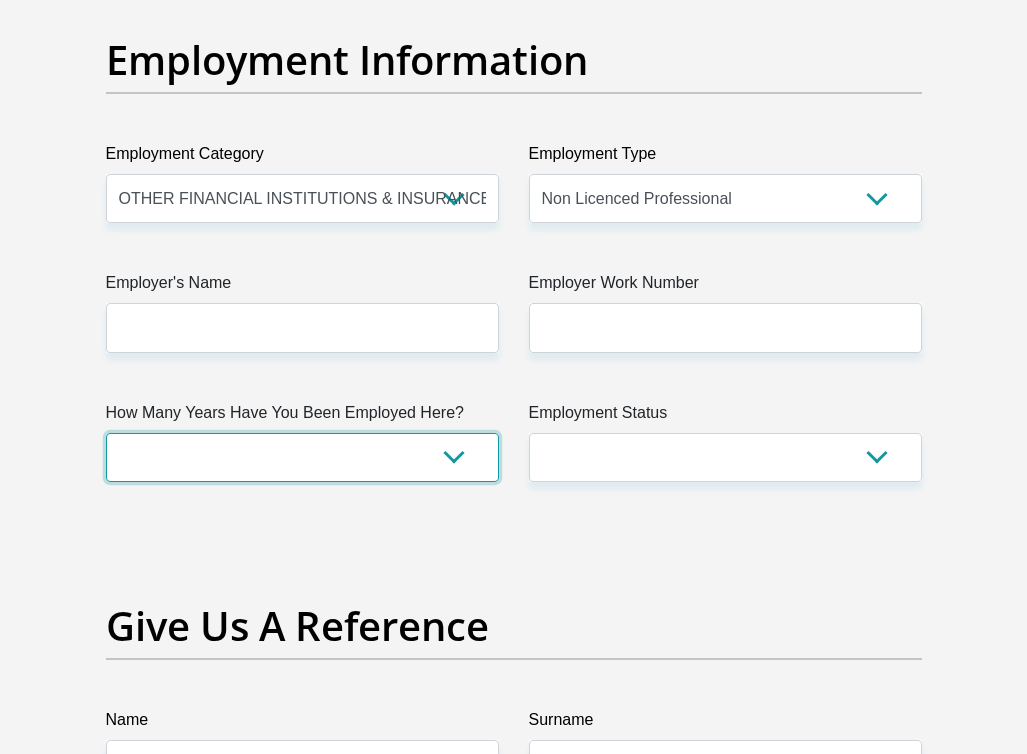 click on "less than 1 year
1-3 years
3-5 years
5+ years" at bounding box center [302, 457] 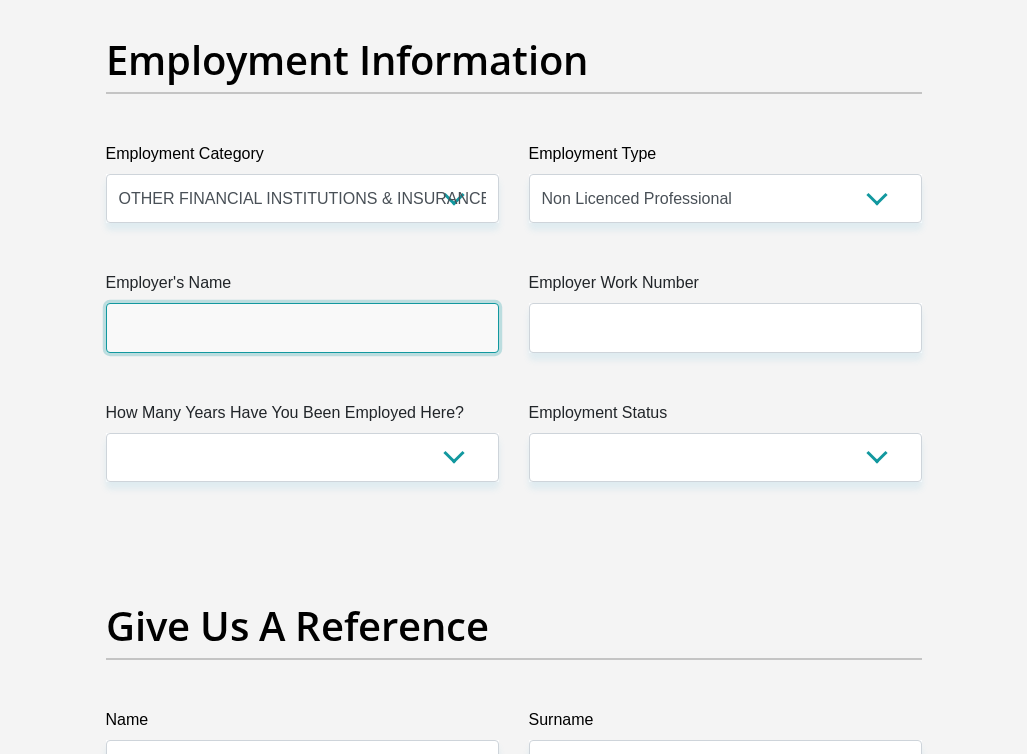 click on "Employer's Name" at bounding box center (302, 327) 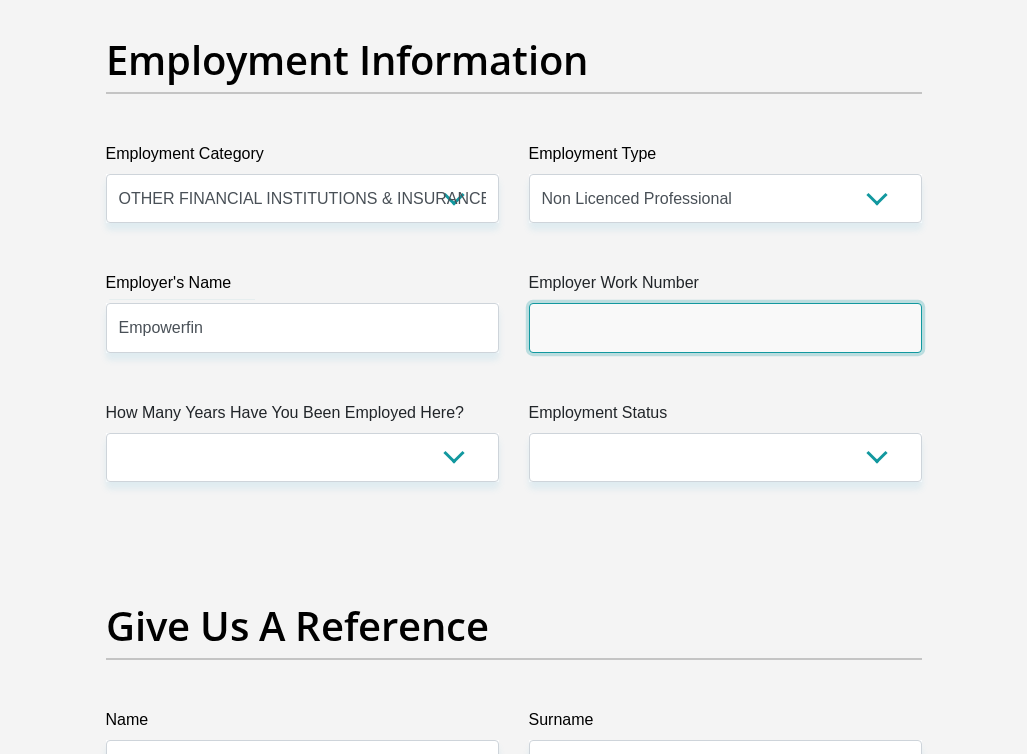 click on "Employer Work Number" at bounding box center (725, 327) 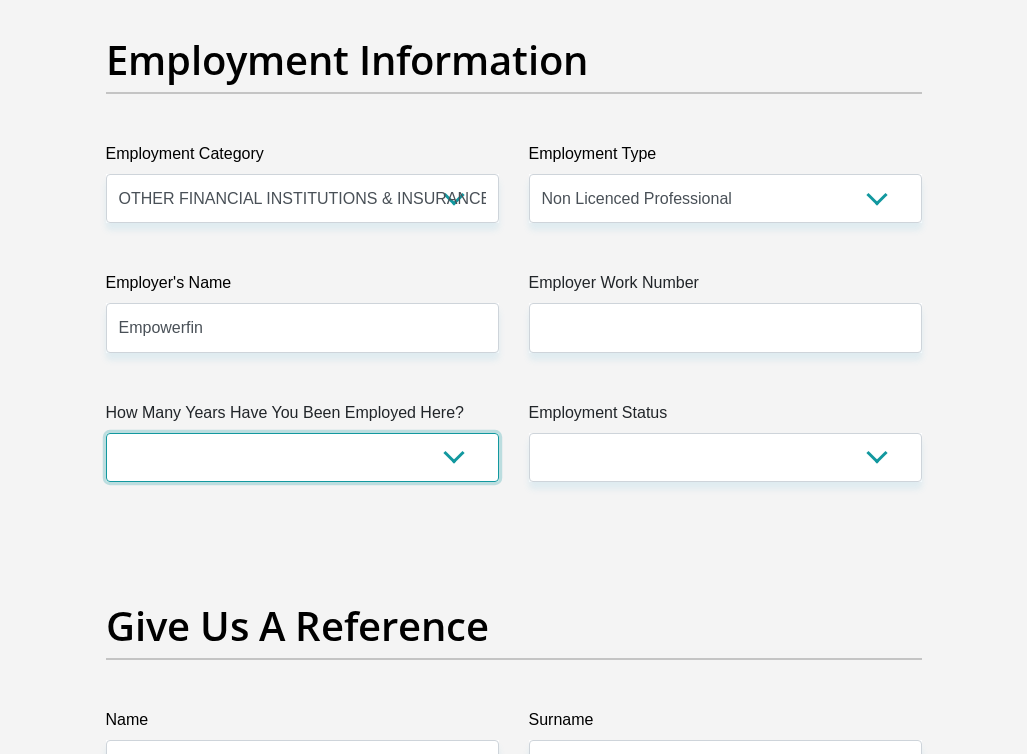 click on "less than 1 year
1-3 years
3-5 years
5+ years" at bounding box center (302, 457) 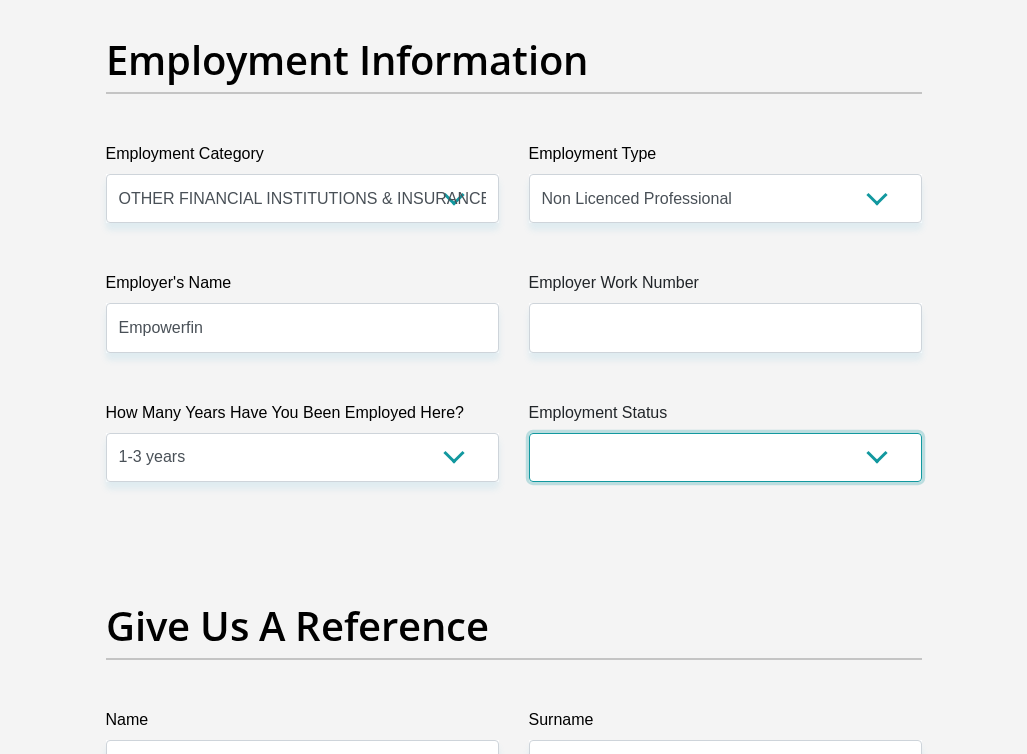 click on "Permanent/Full-time
Part-time/Casual
[DEMOGRAPHIC_DATA] Worker
Self-Employed
Housewife
Retired
Student
Medically Boarded
Disability
Unemployed" at bounding box center [725, 457] 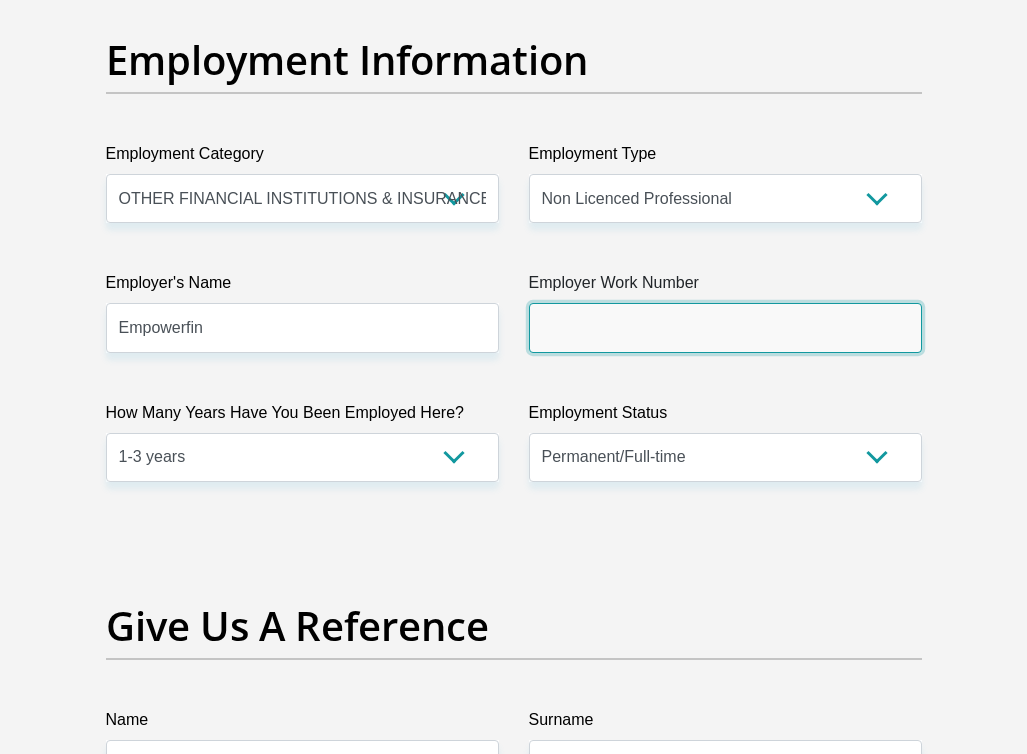 click on "Employer Work Number" at bounding box center (725, 327) 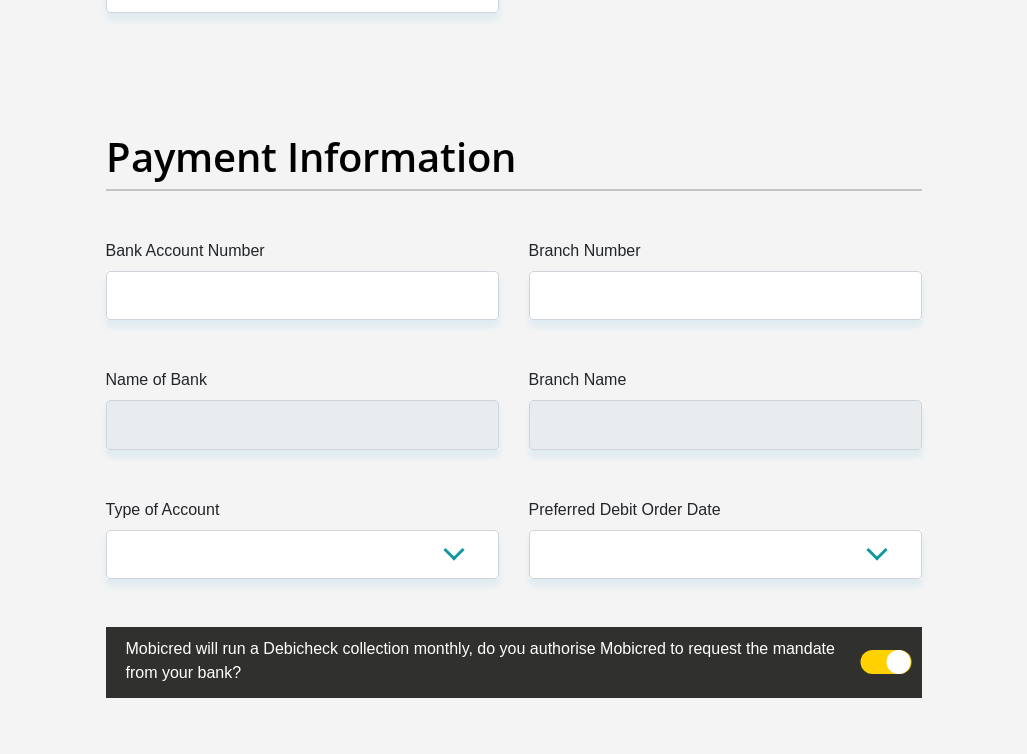 scroll, scrollTop: 4730, scrollLeft: 0, axis: vertical 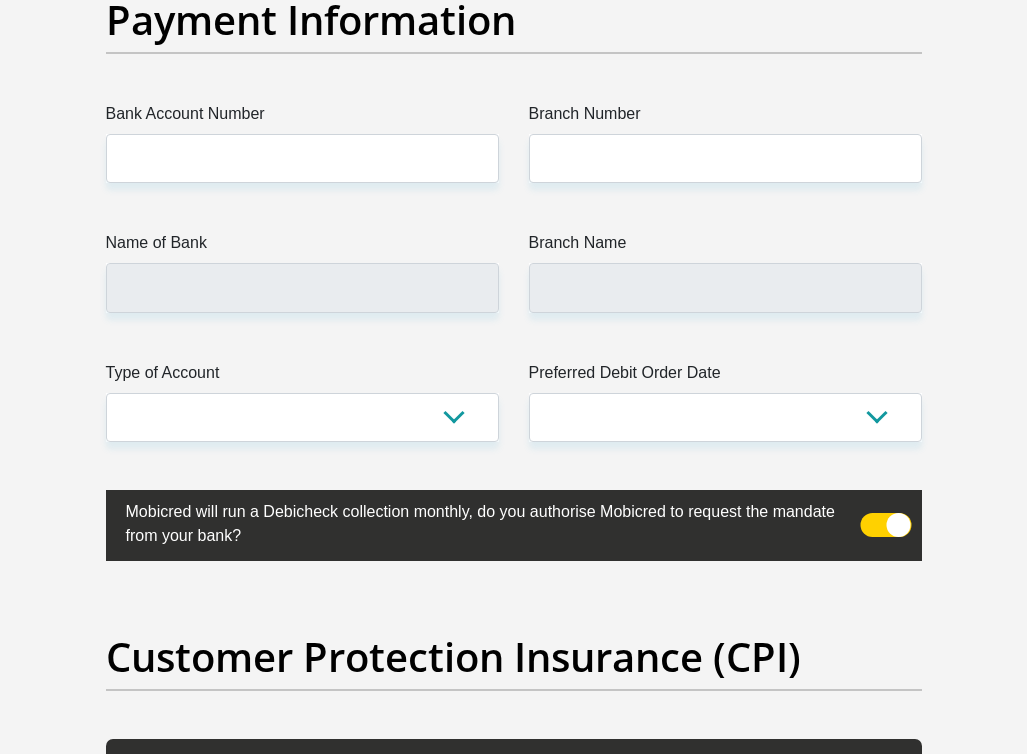click on "Title
Mr
Ms
Mrs
Dr
[PERSON_NAME]
First Name
[GEOGRAPHIC_DATA]
Surname
Mushonga
ID Number
0203036528180
Please input valid ID number
Race
Black
Coloured
Indian
White
Other
Contact Number
0620565896
Please input valid contact number
Nationality
[GEOGRAPHIC_DATA]
[GEOGRAPHIC_DATA]
[GEOGRAPHIC_DATA]  [GEOGRAPHIC_DATA]  [GEOGRAPHIC_DATA]" at bounding box center [514, -1020] 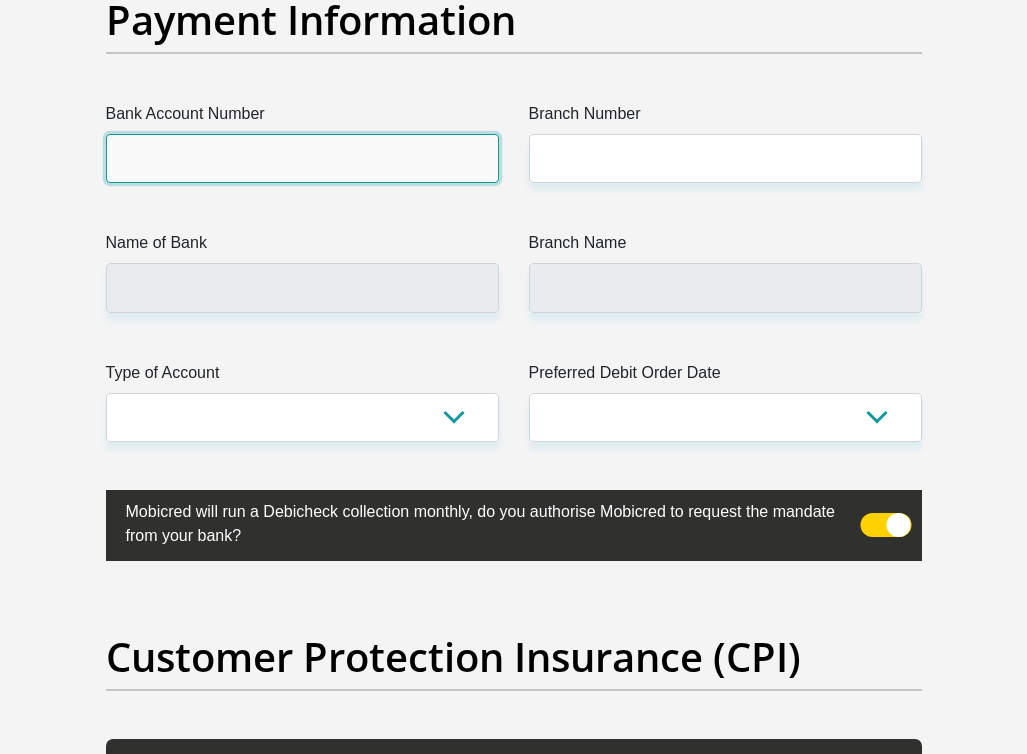click on "Bank Account Number" at bounding box center [302, 158] 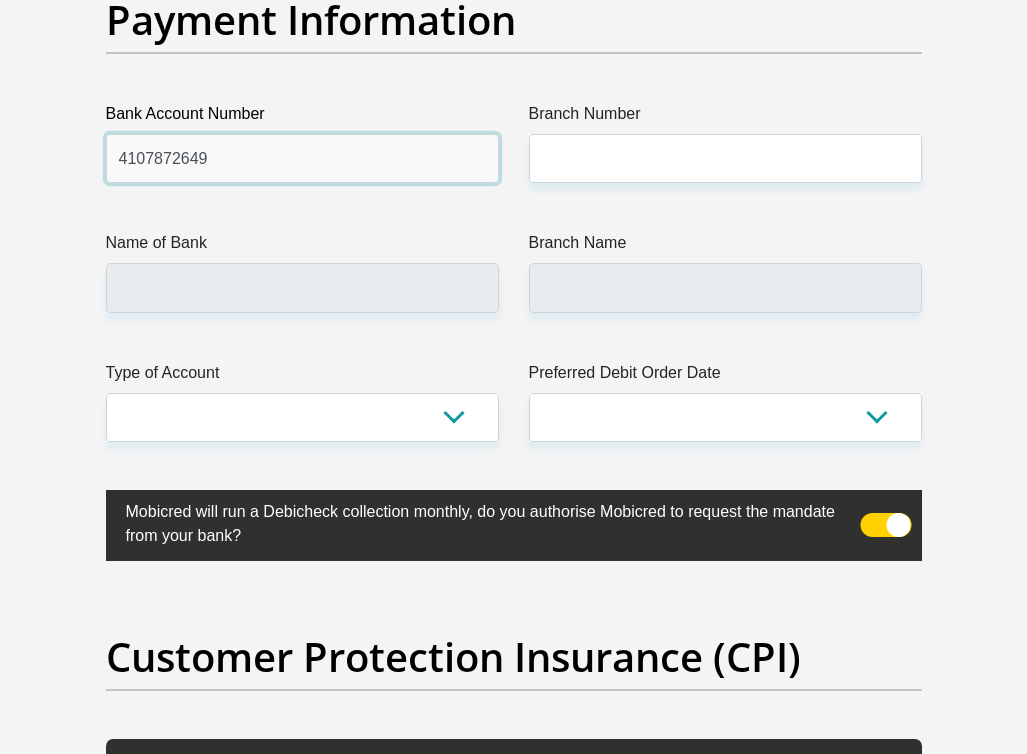 type on "4107872649" 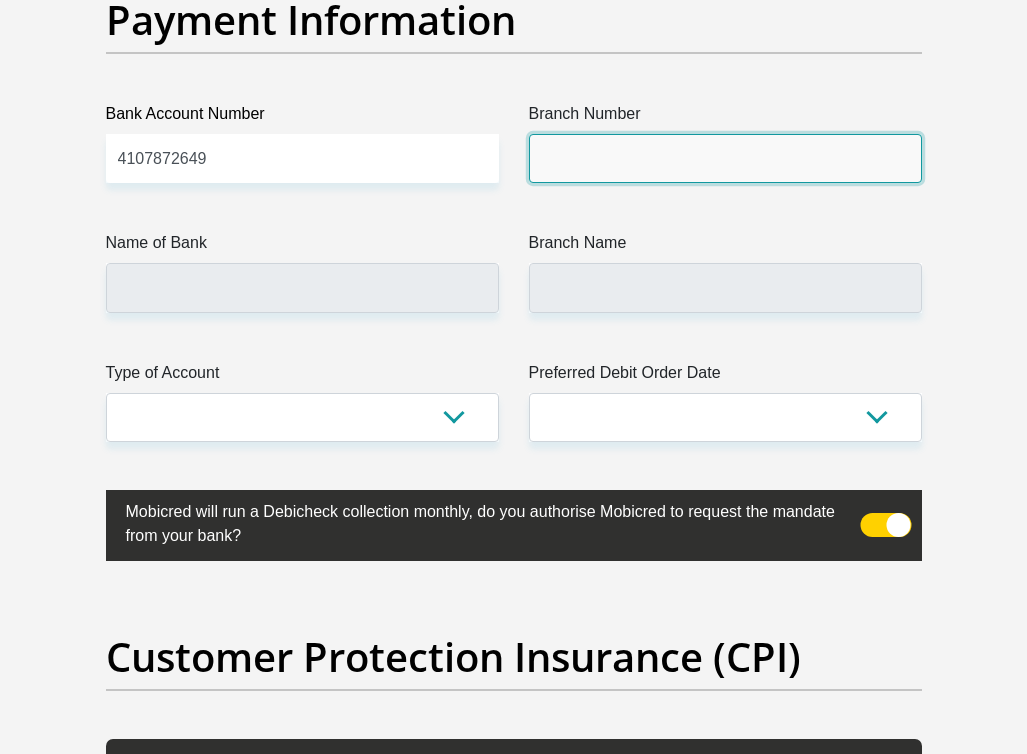 click on "Branch Number" at bounding box center (725, 158) 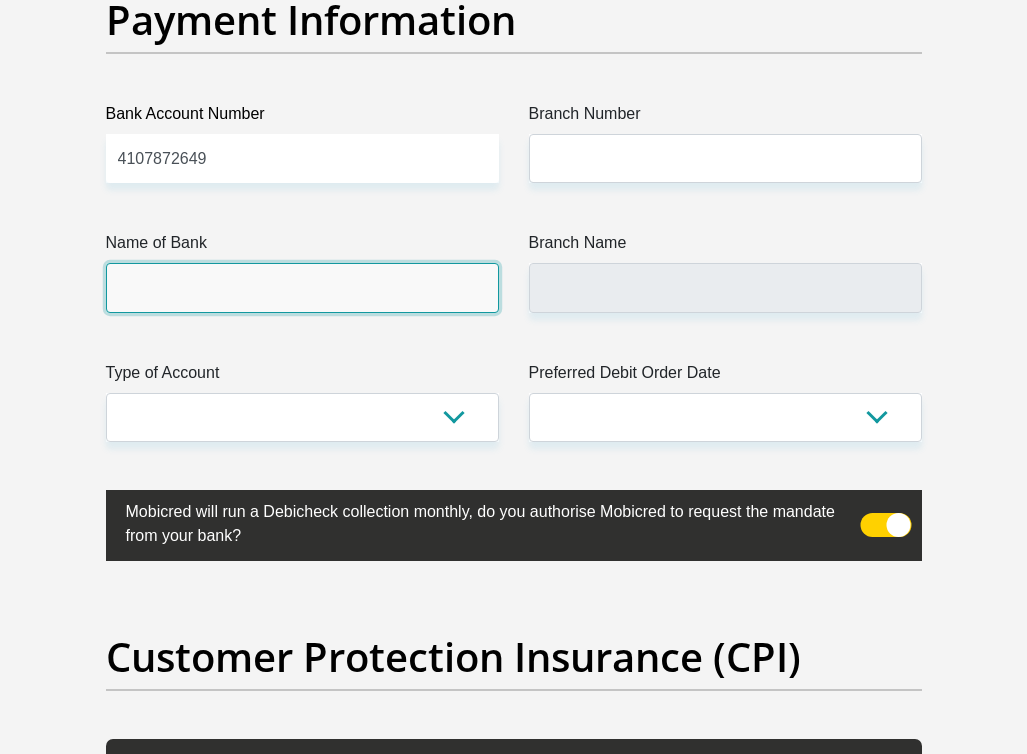 click on "Name of Bank" at bounding box center [302, 287] 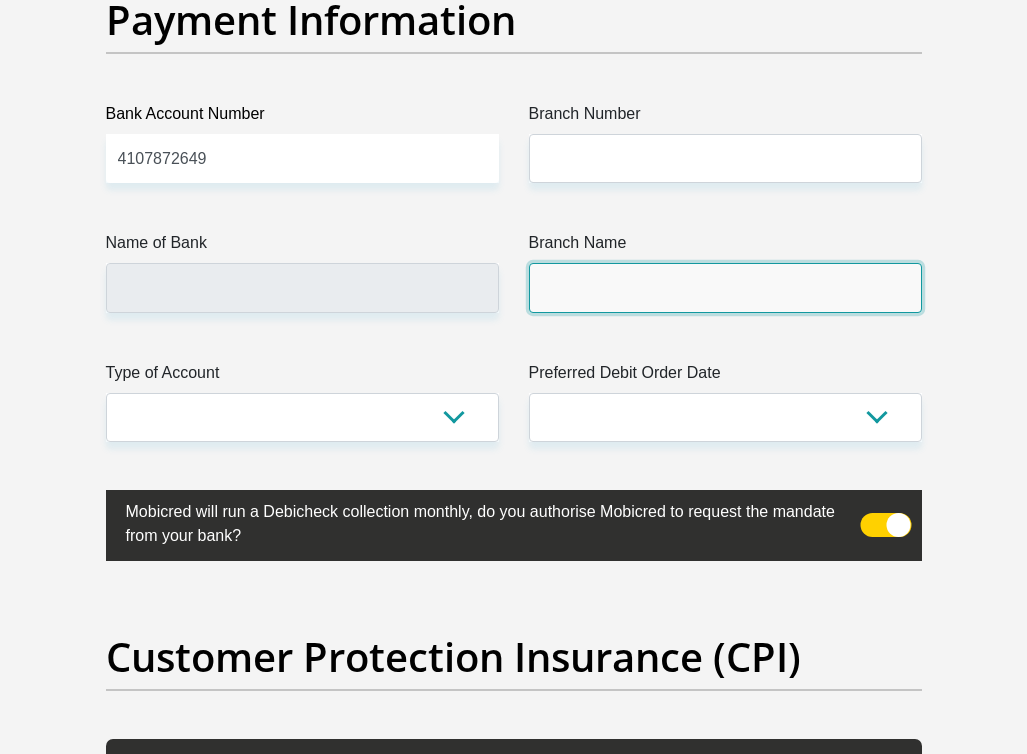 click on "Branch Name" at bounding box center (725, 287) 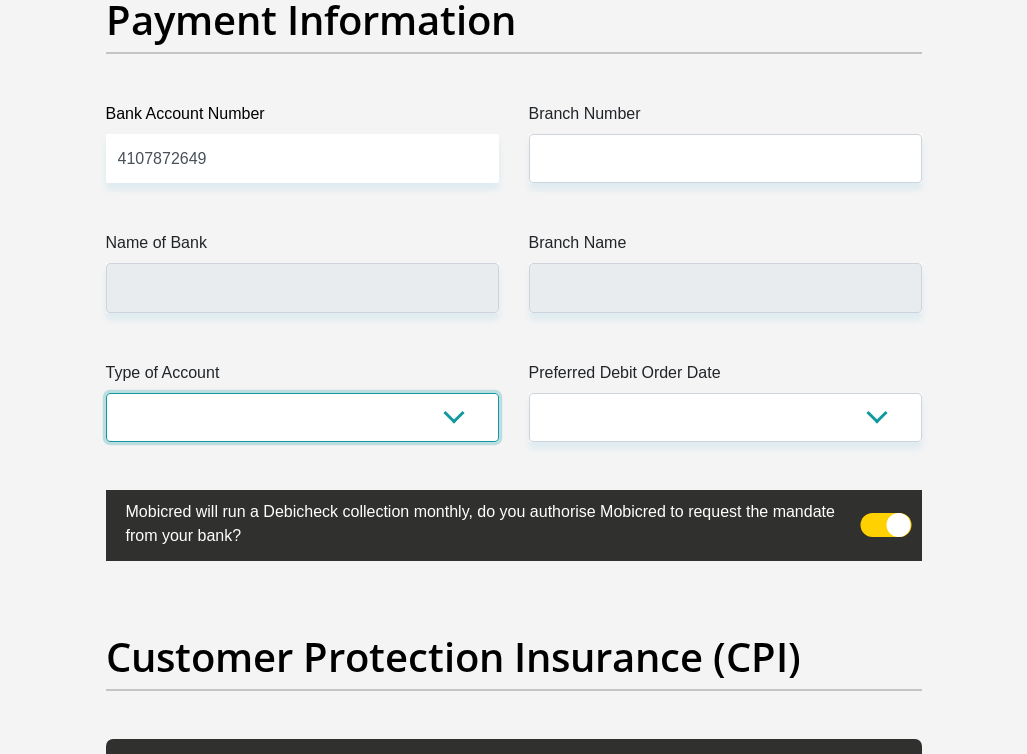 click on "Cheque
Savings" at bounding box center (302, 417) 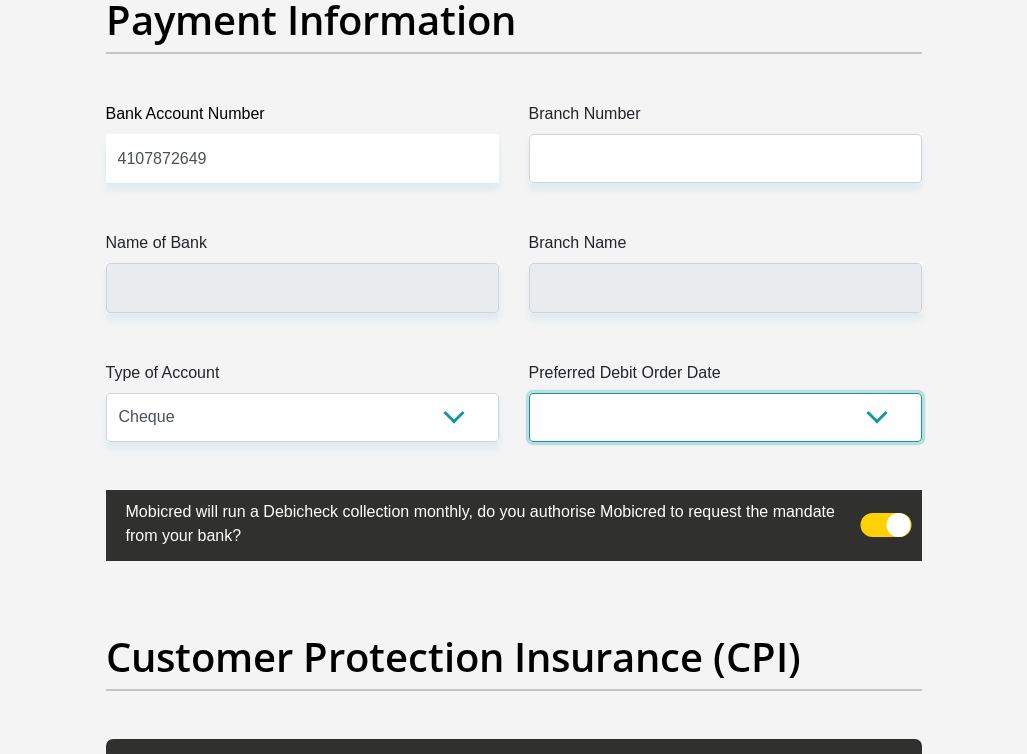 click on "1st
2nd
3rd
4th
5th
7th
18th
19th
20th
21st
22nd
23rd
24th
25th
26th
27th
28th
29th
30th" at bounding box center (725, 417) 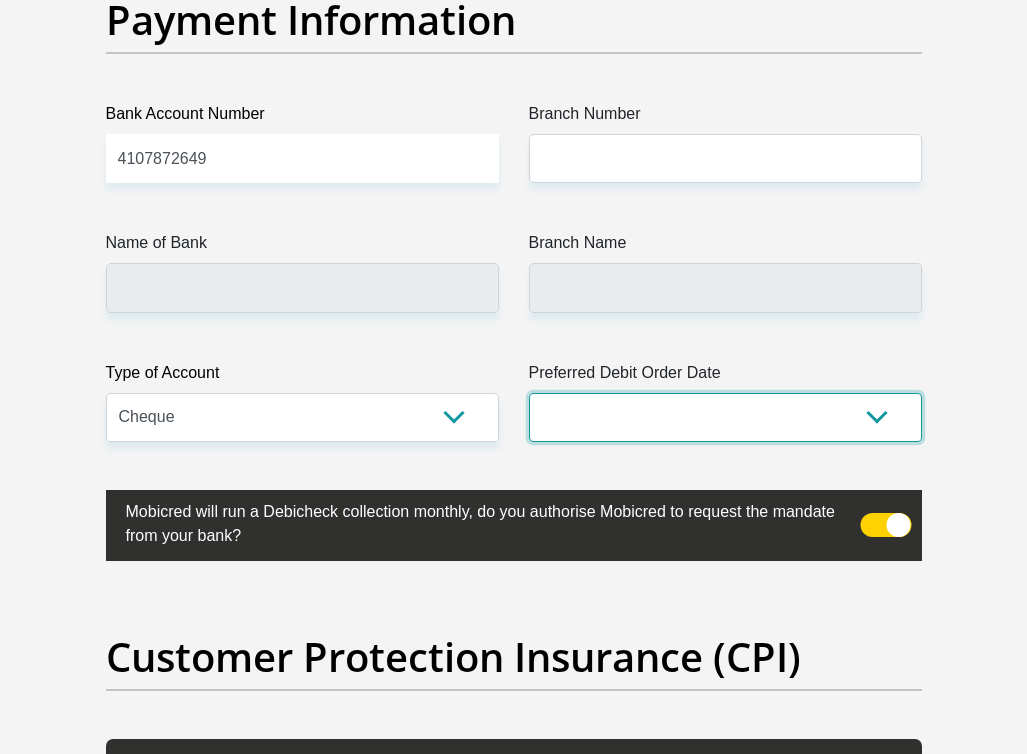 select on "30" 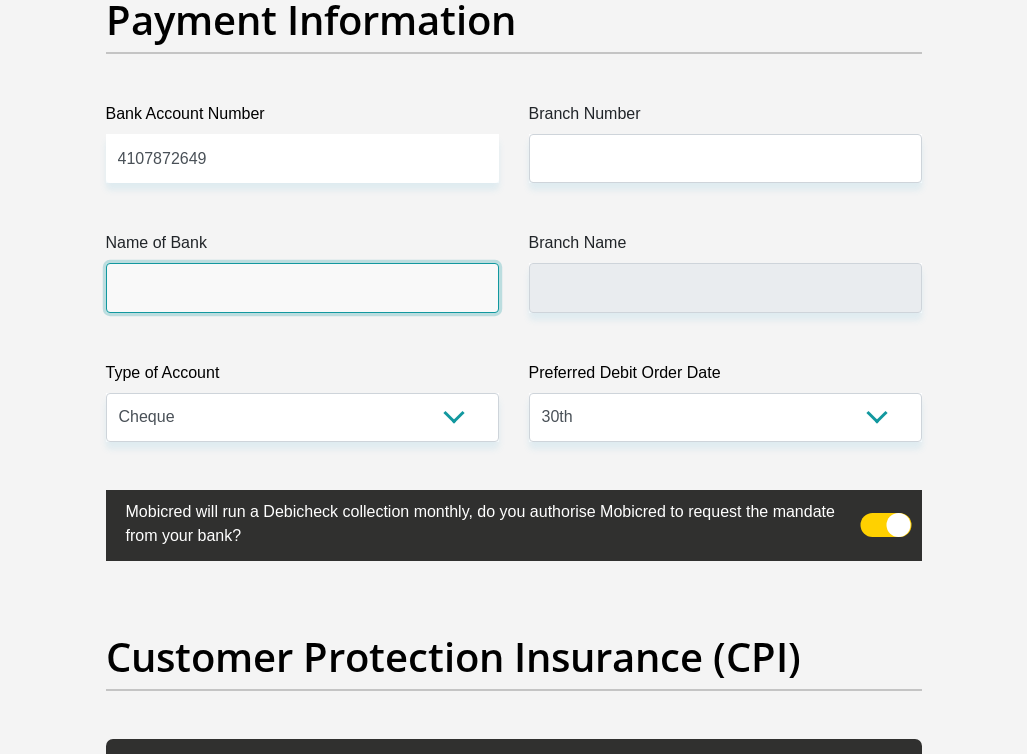 click on "Name of Bank" at bounding box center (302, 287) 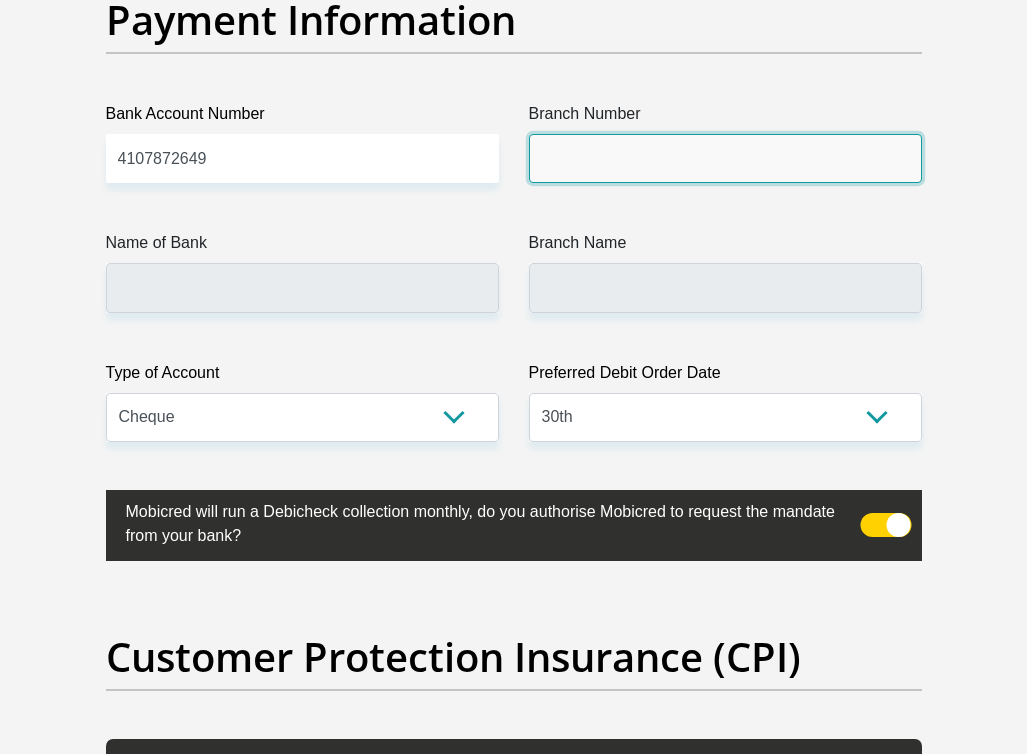 click on "Branch Number" at bounding box center (725, 158) 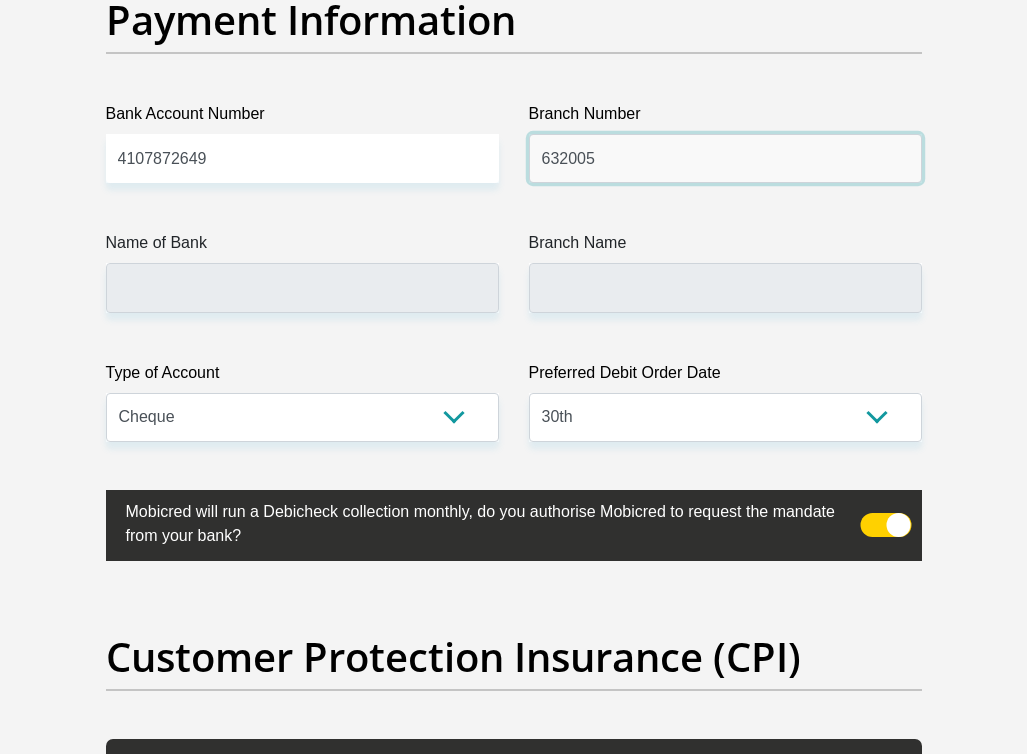 type on "632005" 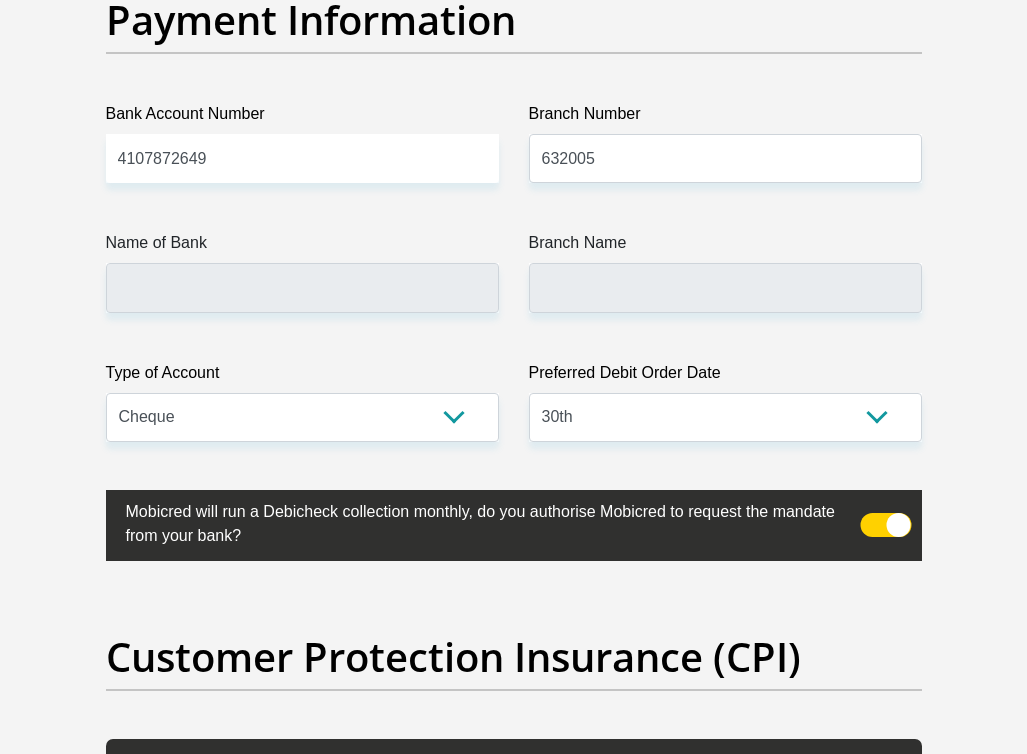 click on "Payment Information" at bounding box center [514, 49] 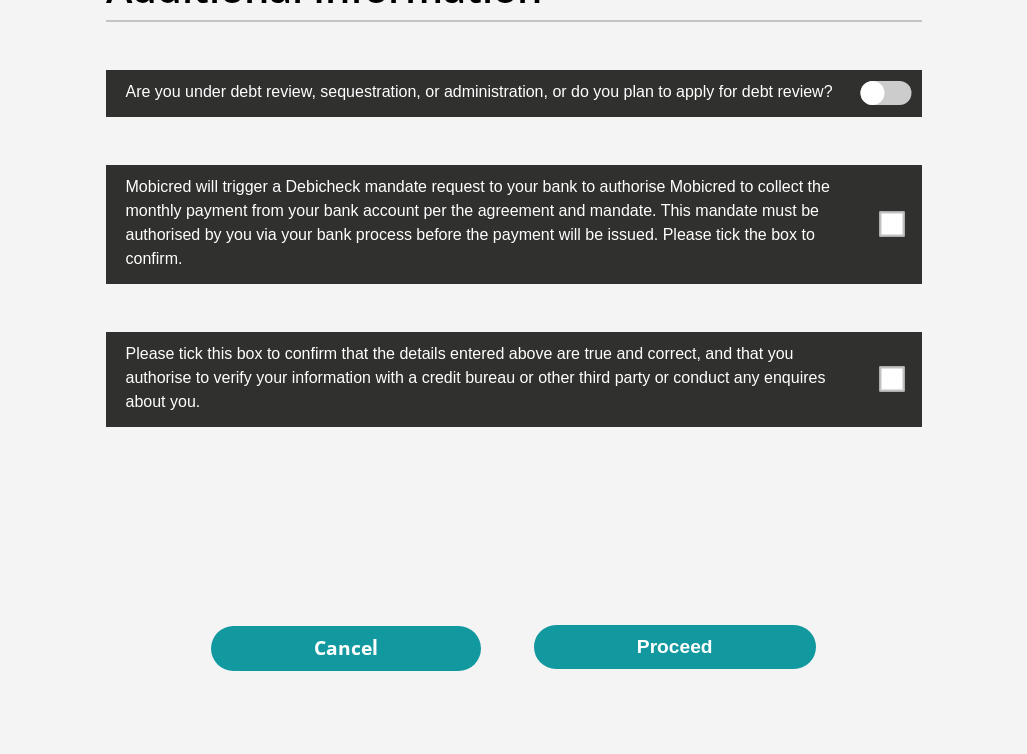 scroll, scrollTop: 6675, scrollLeft: 0, axis: vertical 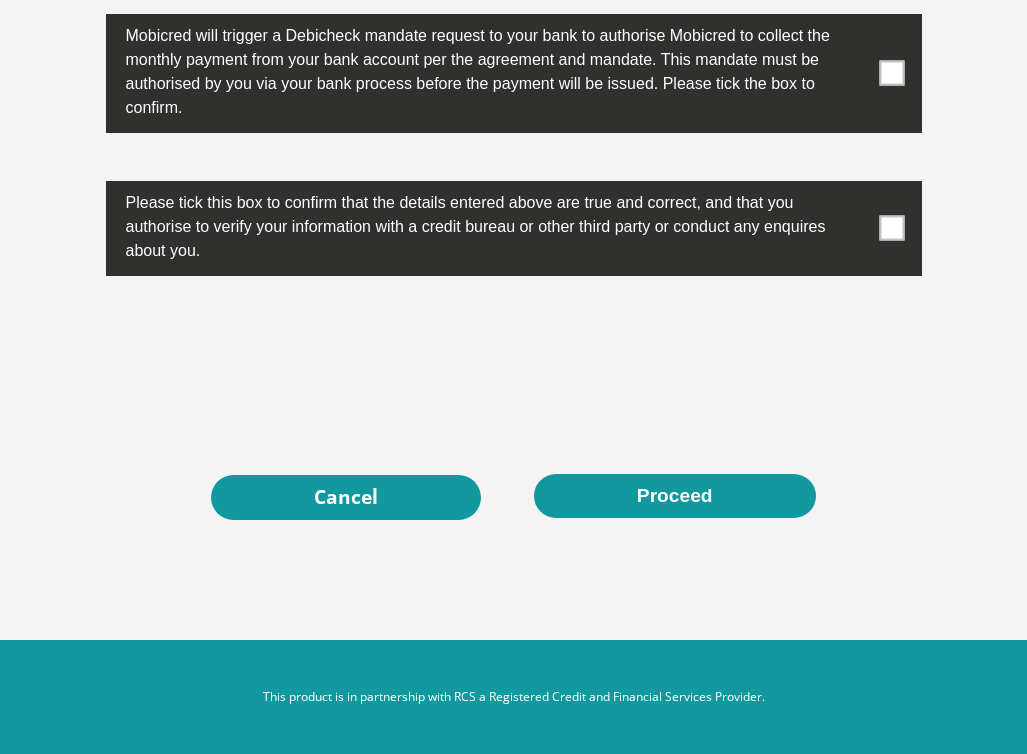 click at bounding box center [514, 73] 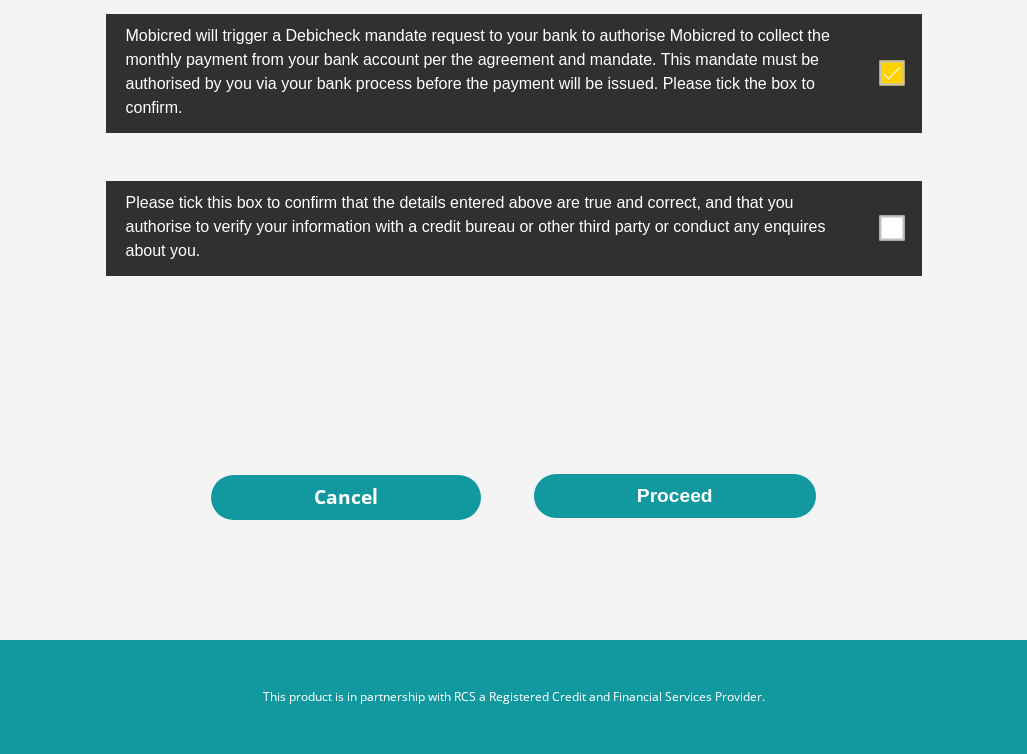 click at bounding box center (514, 228) 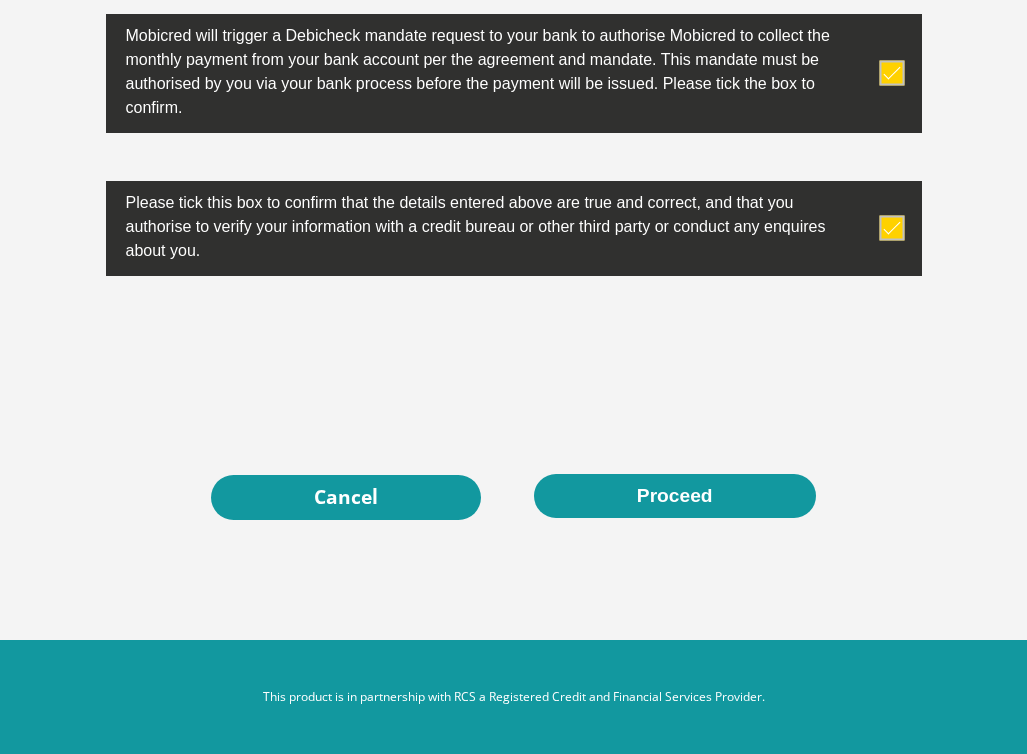 scroll, scrollTop: 6727, scrollLeft: 0, axis: vertical 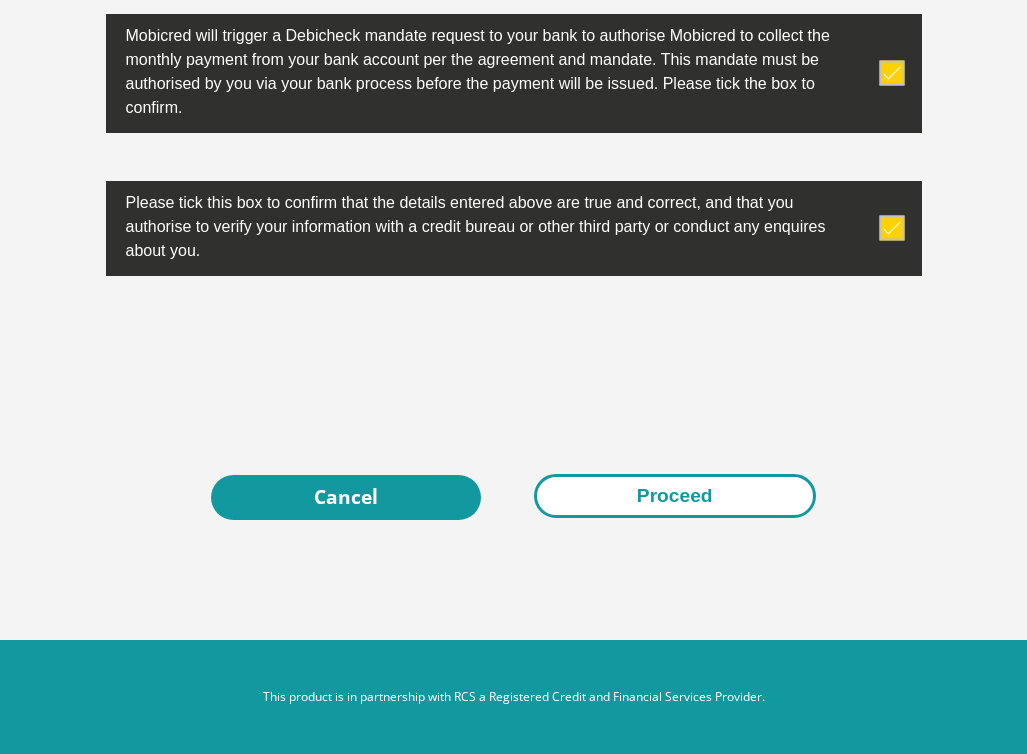click on "Proceed" at bounding box center [675, 496] 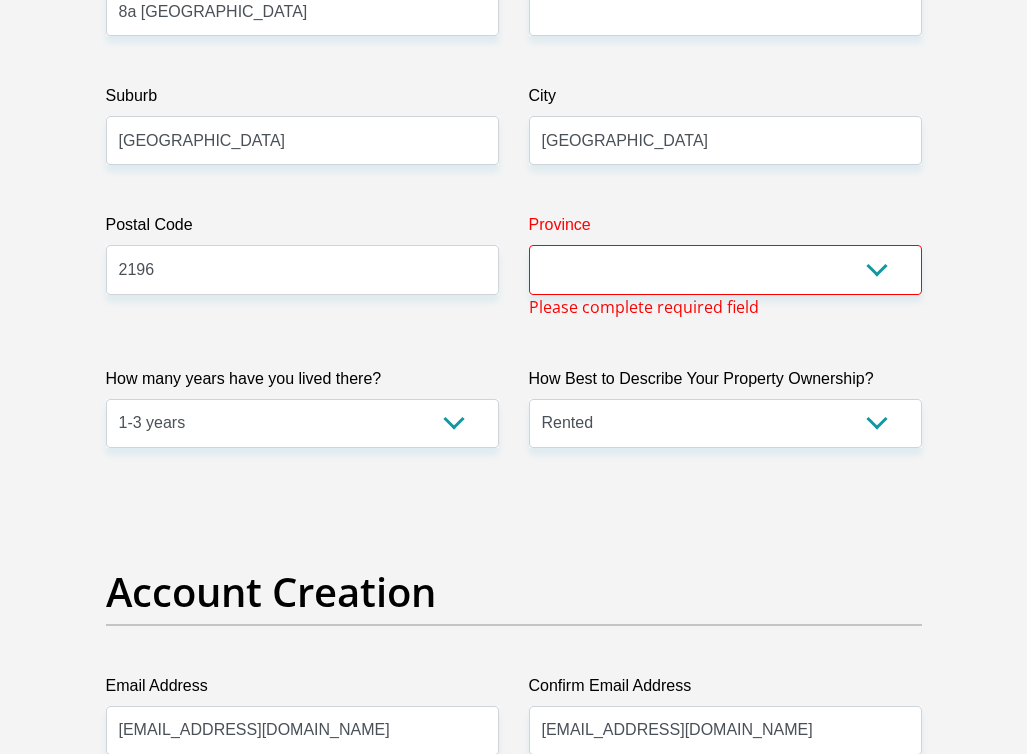 scroll, scrollTop: 1251, scrollLeft: 0, axis: vertical 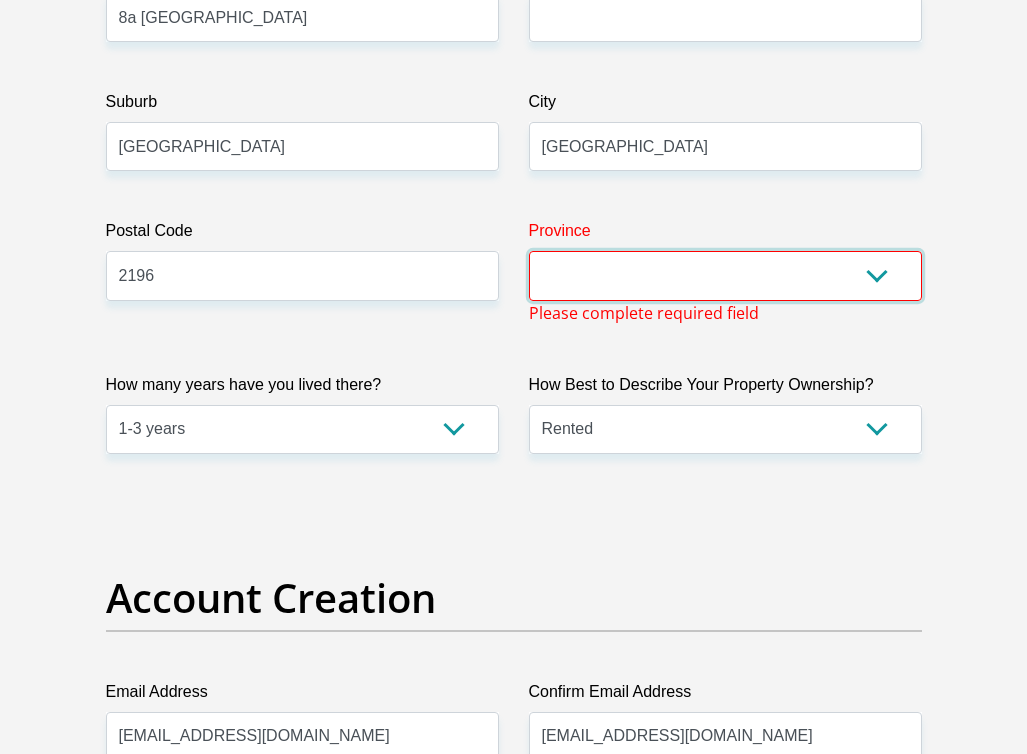 click on "Eastern Cape
Free State
[GEOGRAPHIC_DATA]
[GEOGRAPHIC_DATA][DATE]
[GEOGRAPHIC_DATA]
[GEOGRAPHIC_DATA]
[GEOGRAPHIC_DATA]
[GEOGRAPHIC_DATA]" at bounding box center [725, 275] 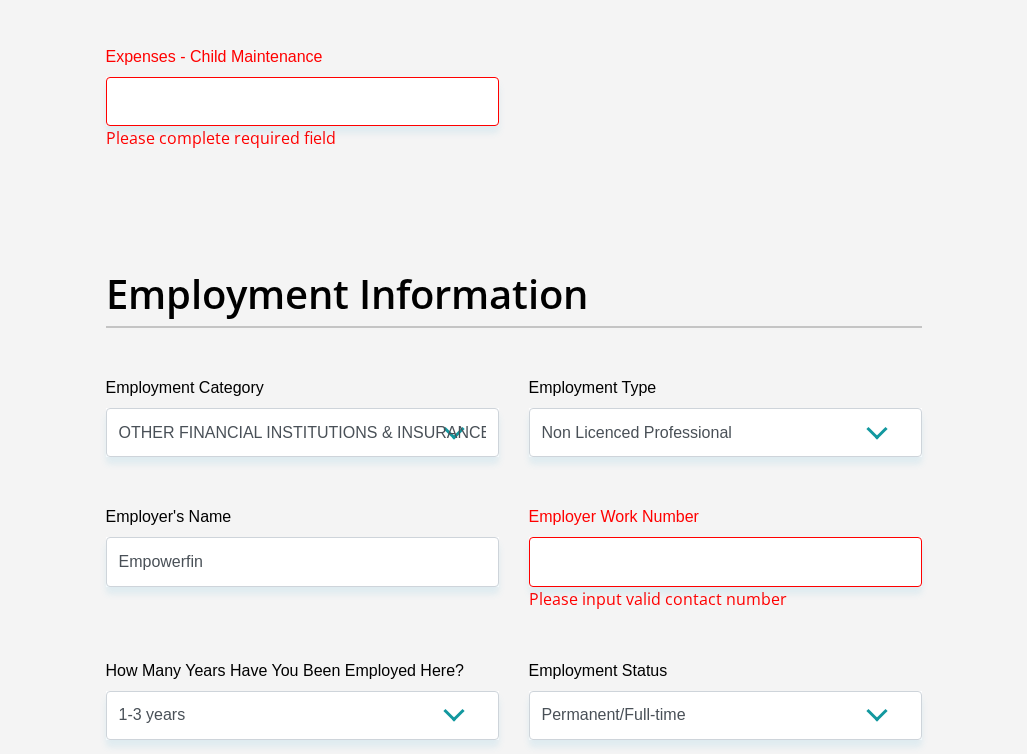 scroll, scrollTop: 3466, scrollLeft: 0, axis: vertical 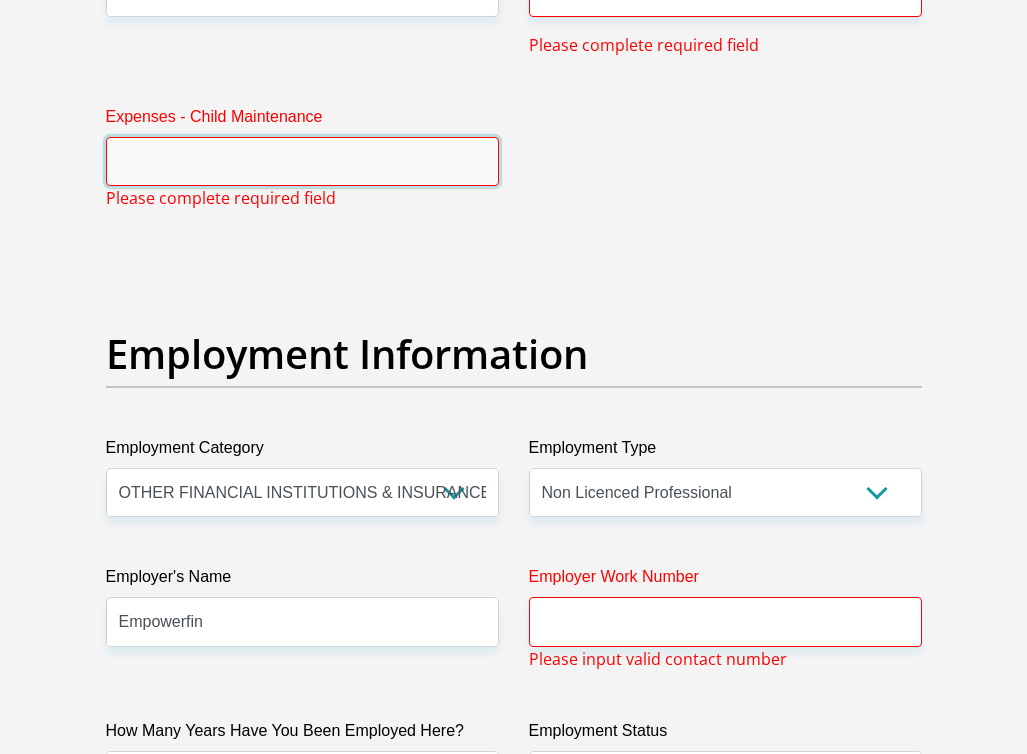 click on "Expenses - Child Maintenance" at bounding box center [302, 161] 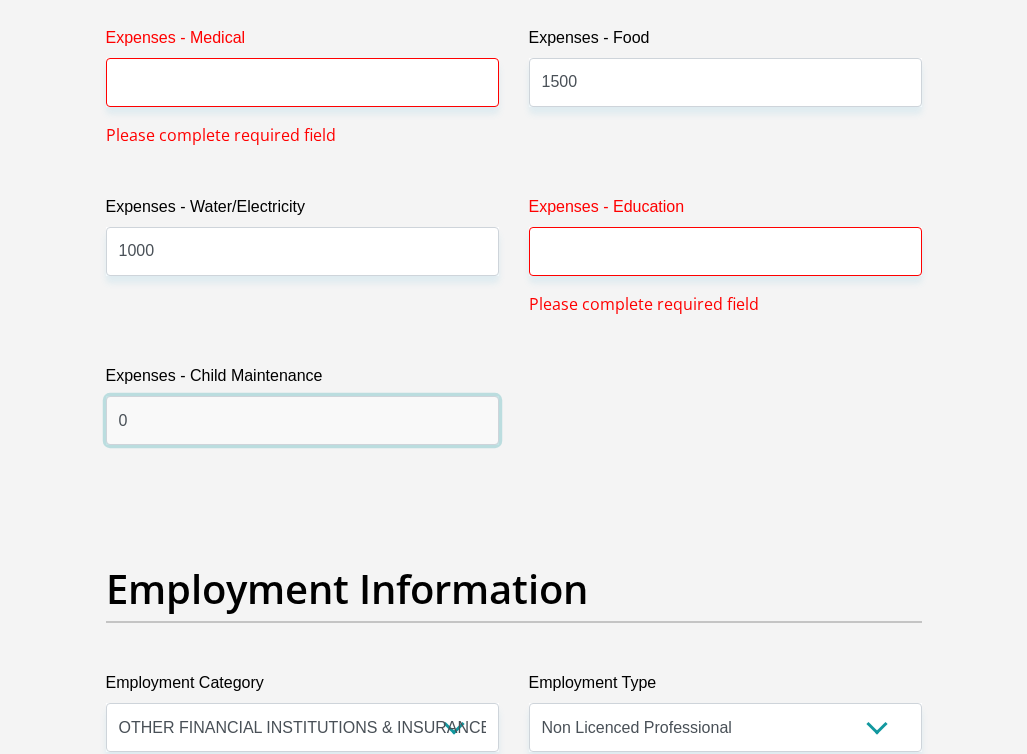scroll, scrollTop: 3178, scrollLeft: 0, axis: vertical 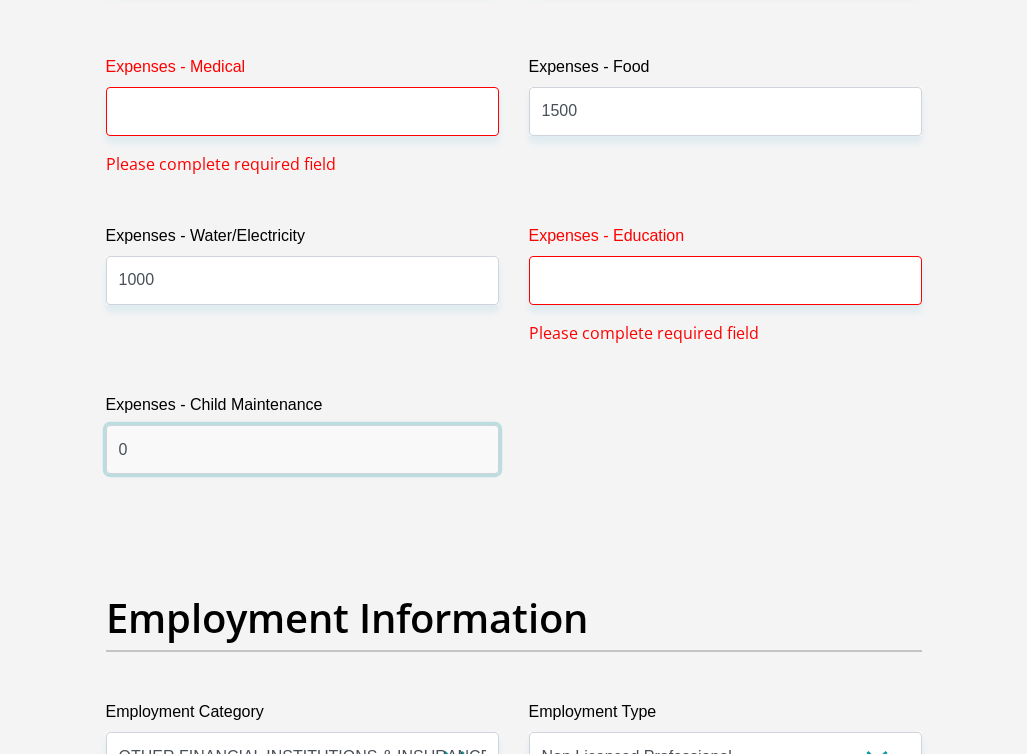 type on "0" 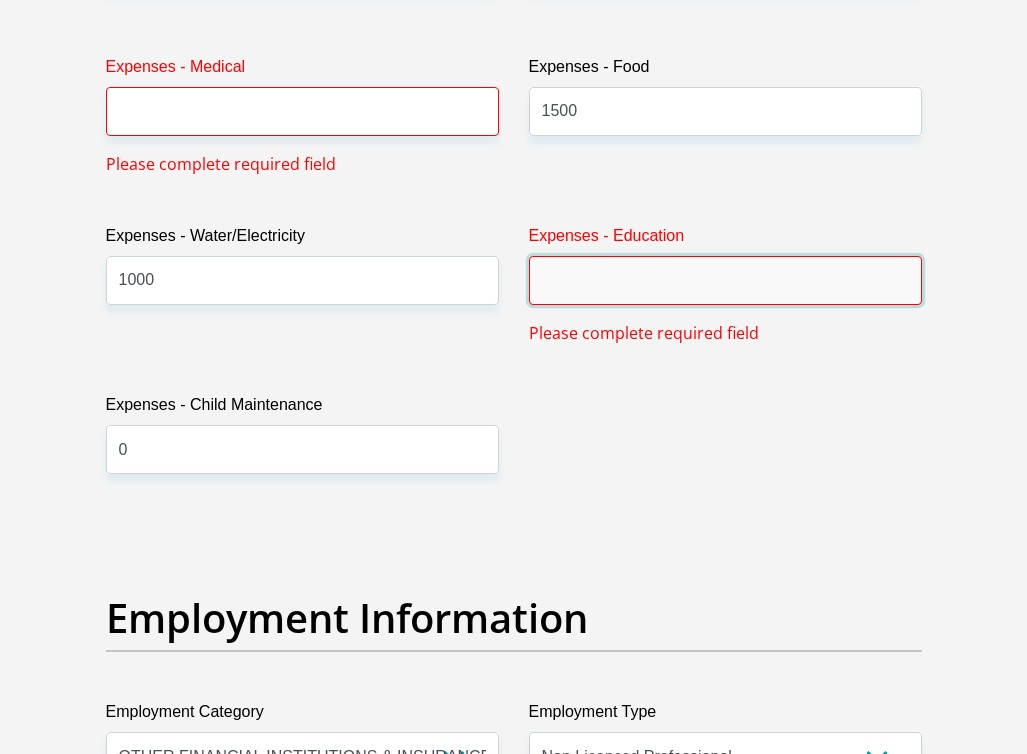 click on "Expenses - Education" at bounding box center [725, 280] 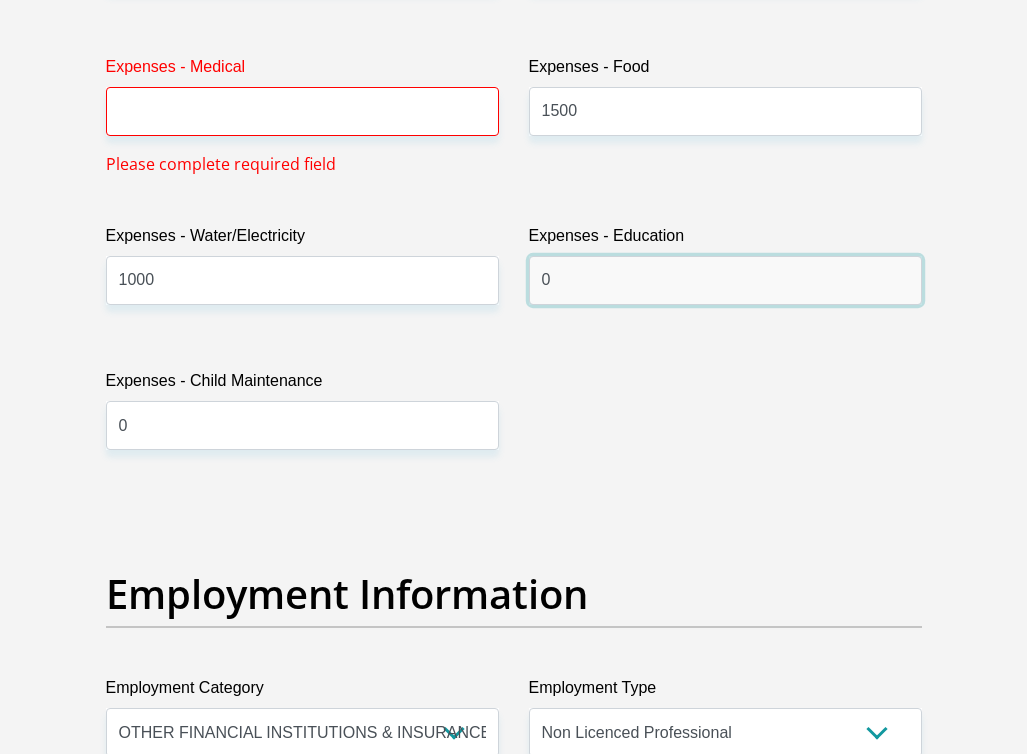 type on "0" 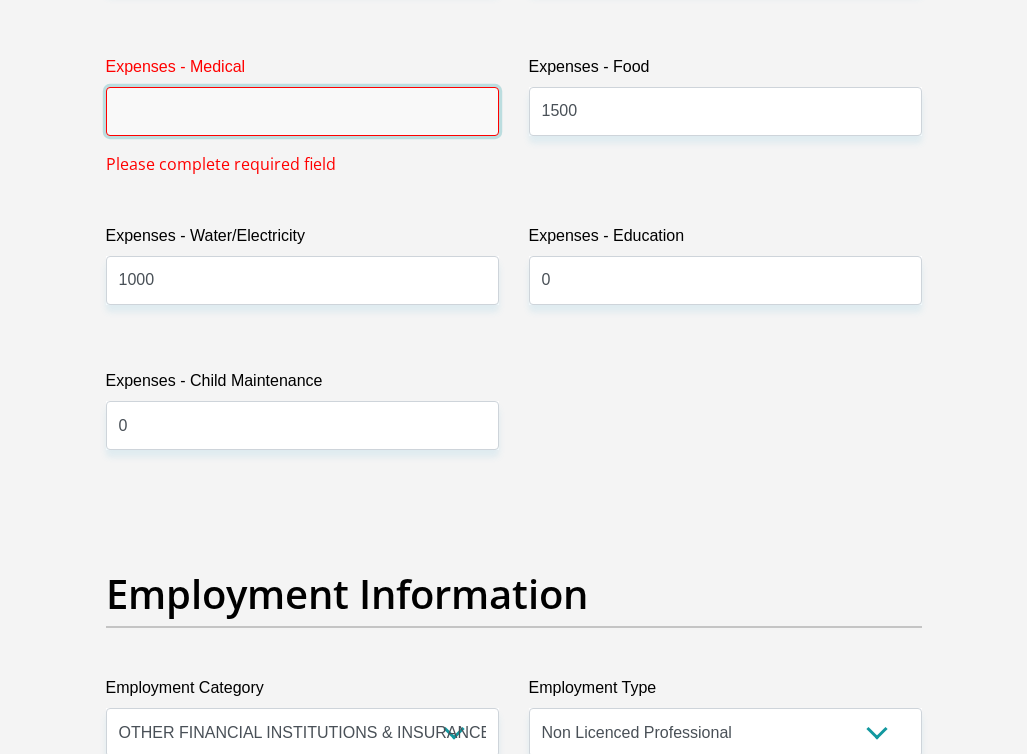 click on "Expenses - Medical" at bounding box center [302, 111] 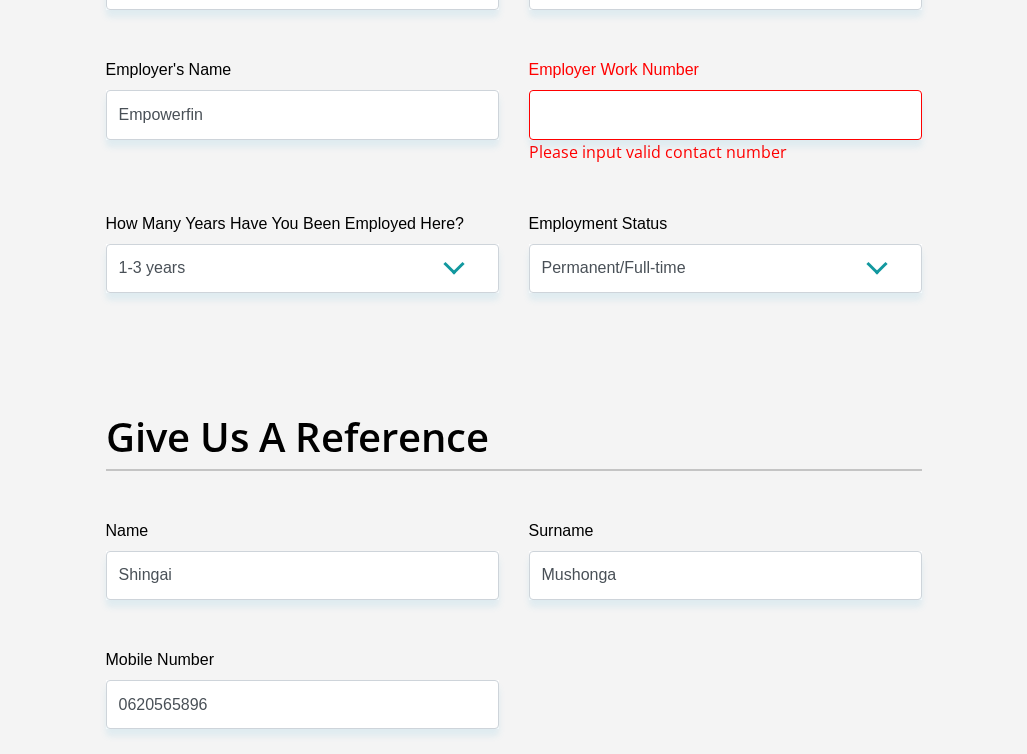 scroll, scrollTop: 3900, scrollLeft: 0, axis: vertical 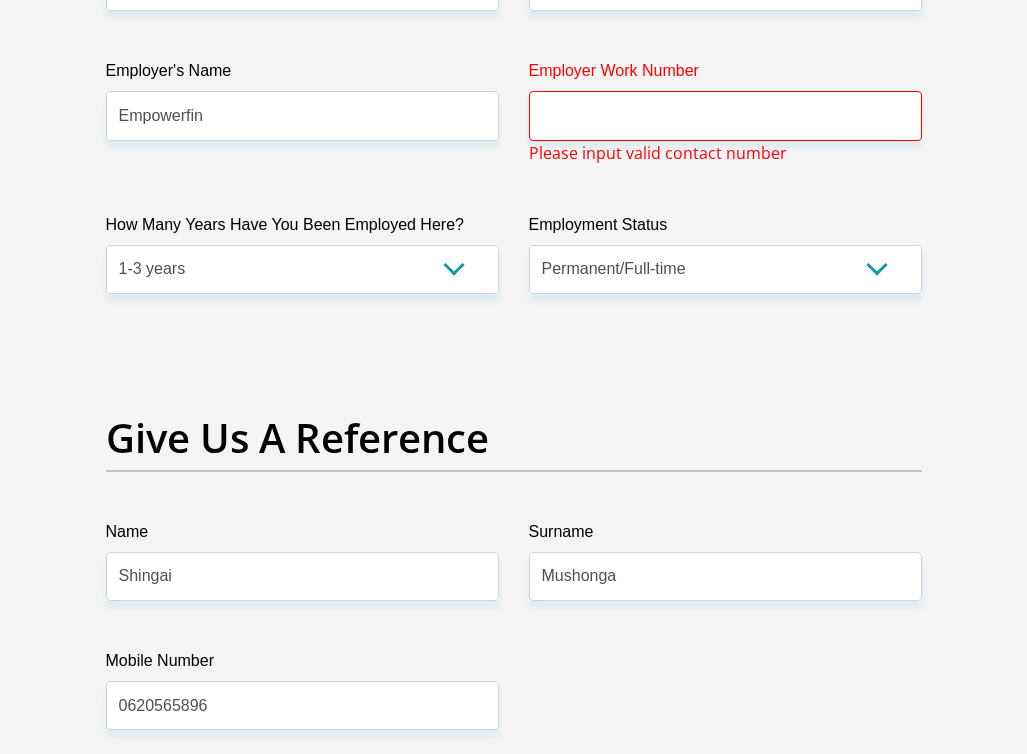 type on "0" 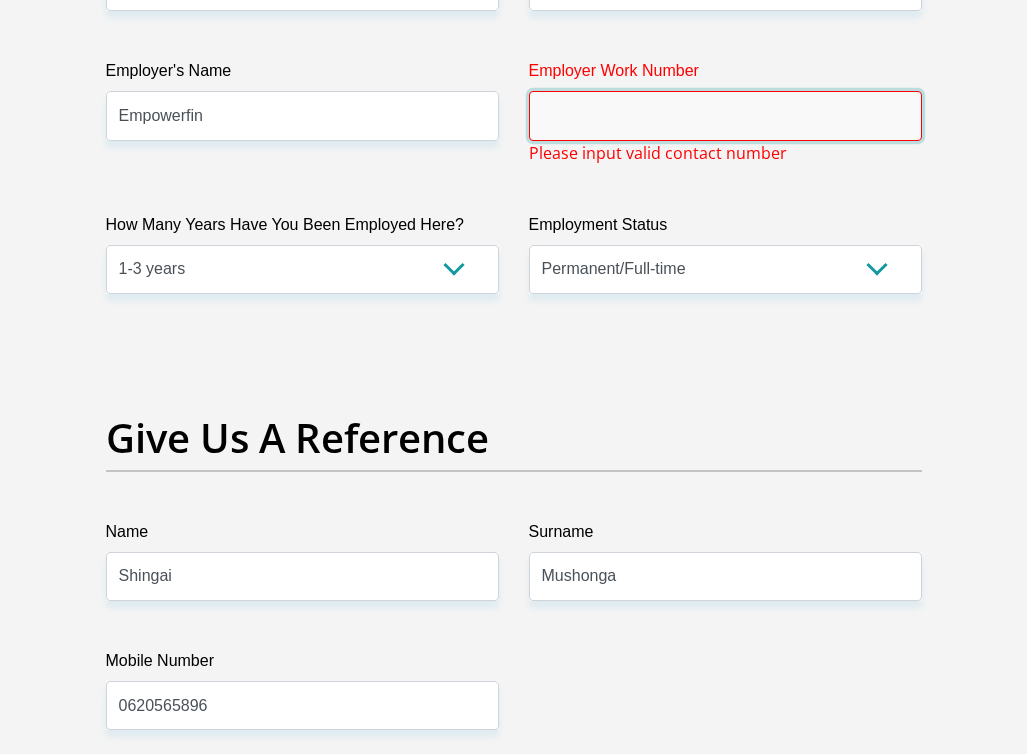 click on "Employer Work Number" at bounding box center (725, 115) 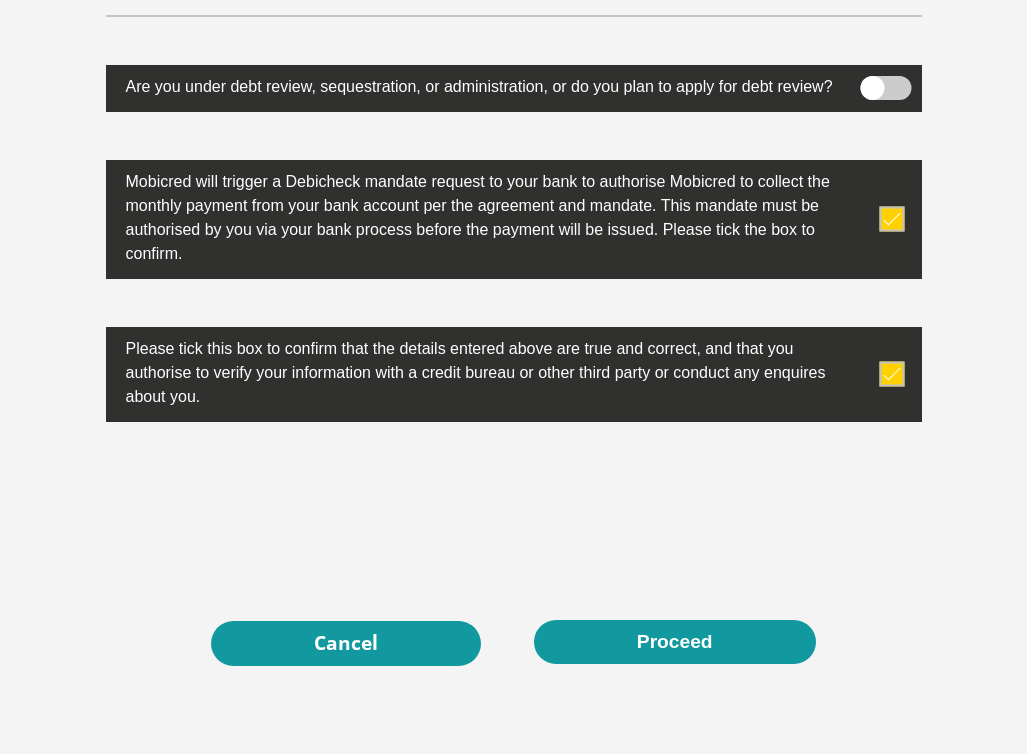 scroll, scrollTop: 6727, scrollLeft: 0, axis: vertical 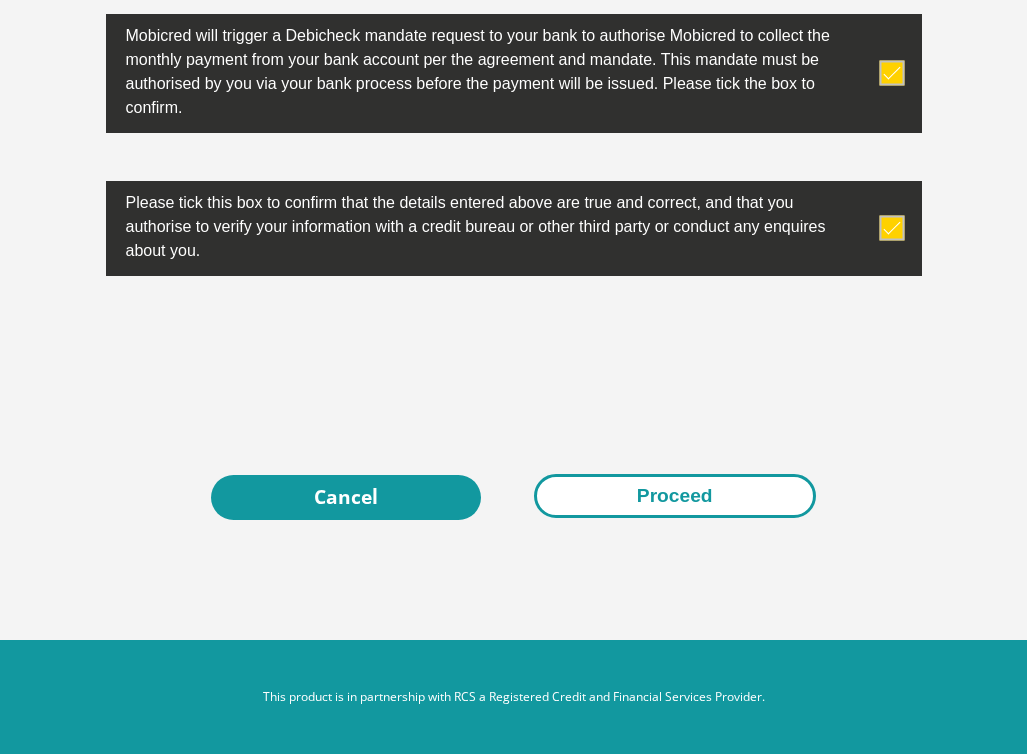 type on "0620565896" 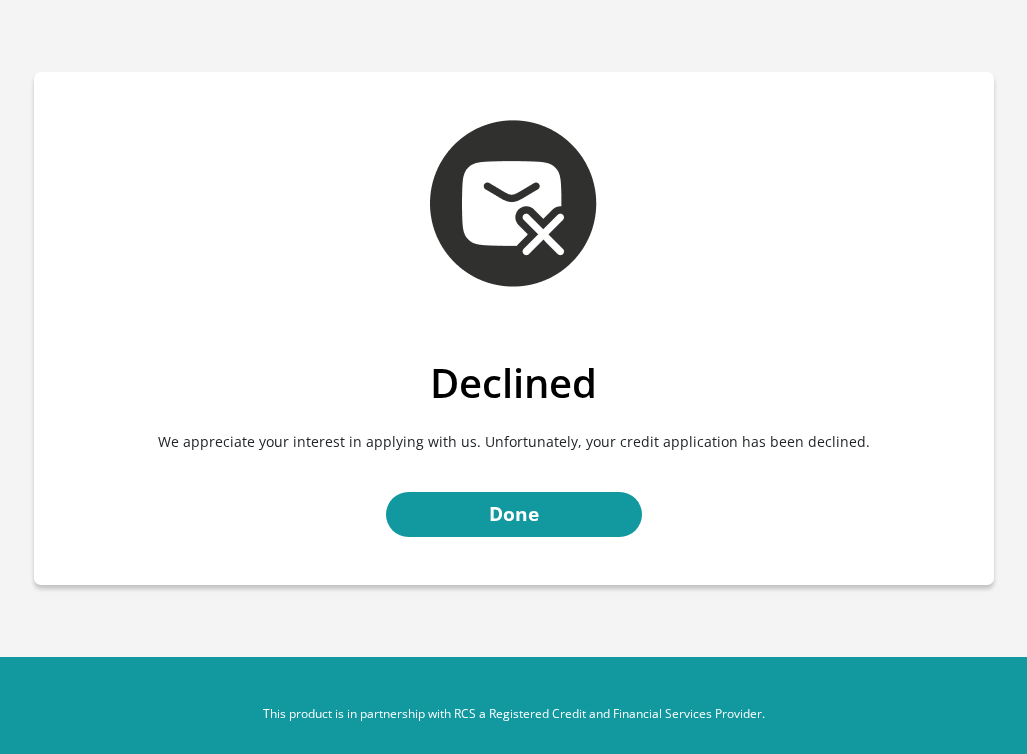 scroll, scrollTop: 0, scrollLeft: 0, axis: both 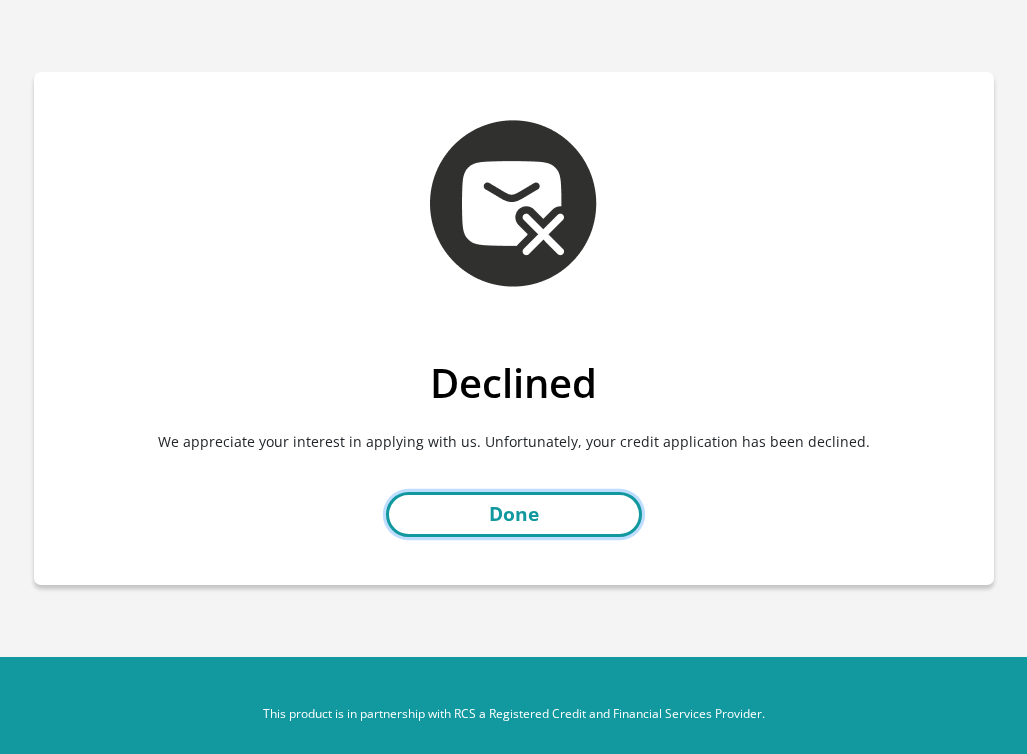 click on "Done" at bounding box center [514, 514] 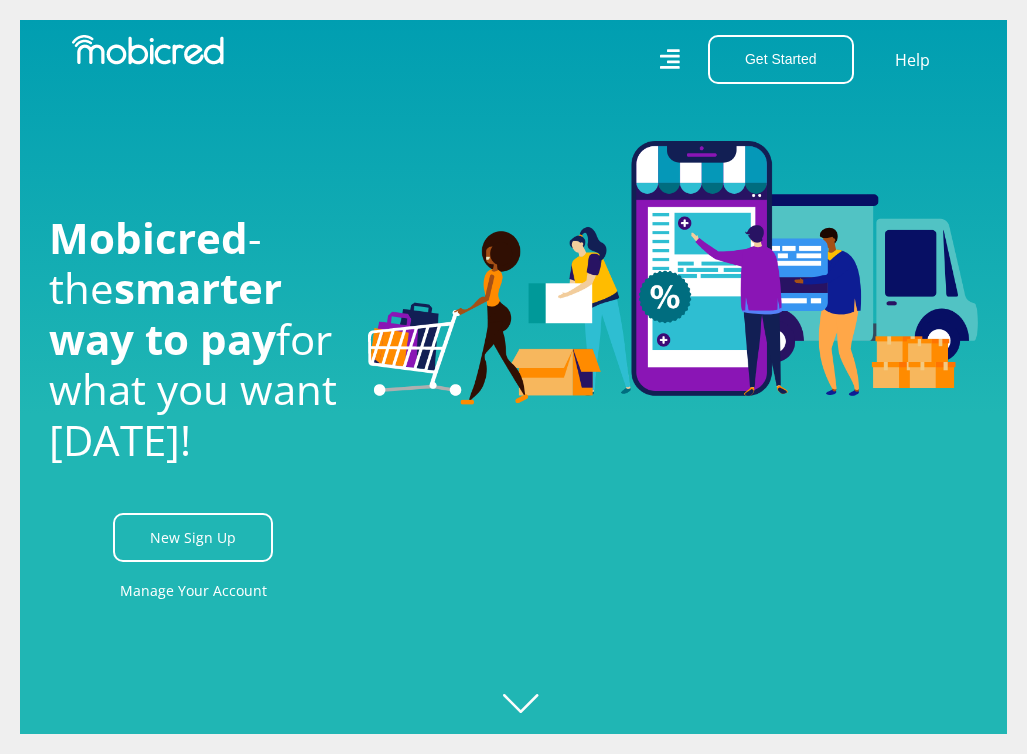 scroll, scrollTop: 0, scrollLeft: 0, axis: both 